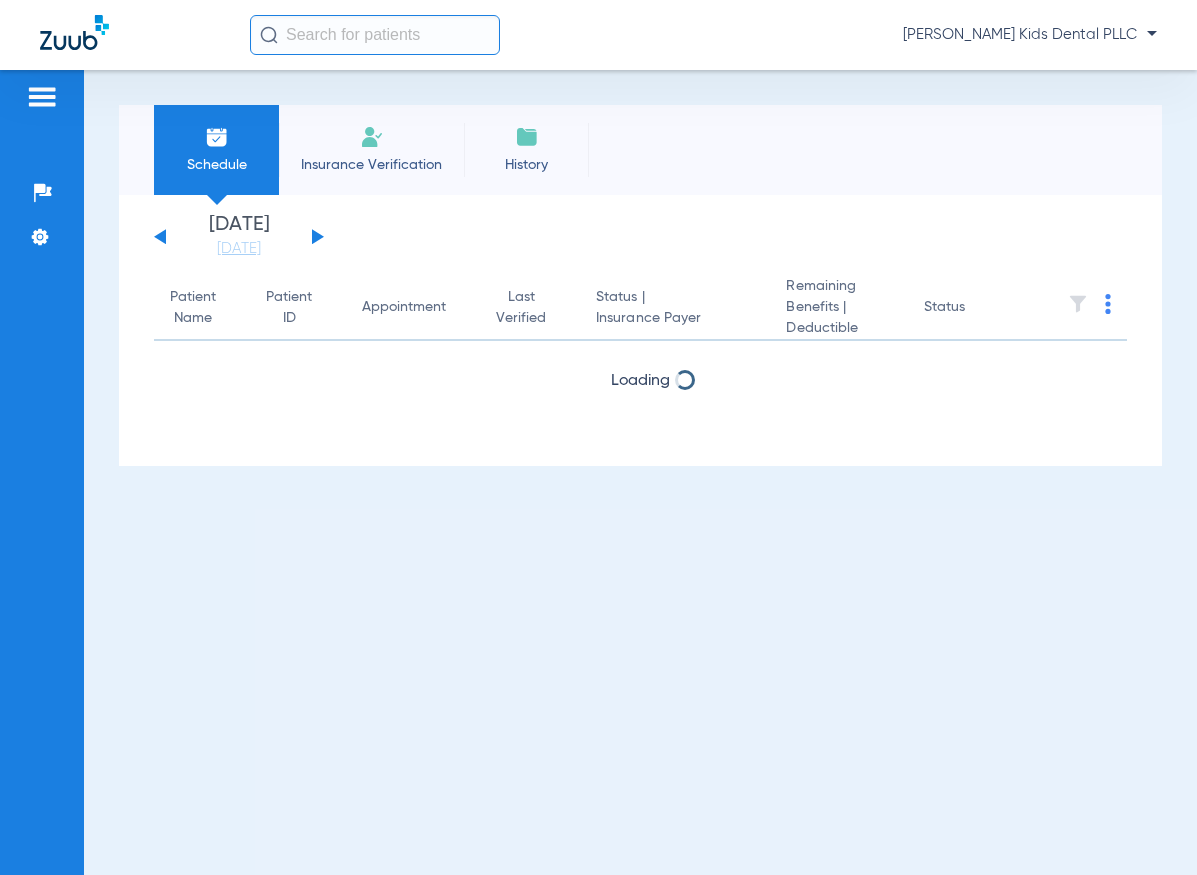 scroll, scrollTop: 0, scrollLeft: 0, axis: both 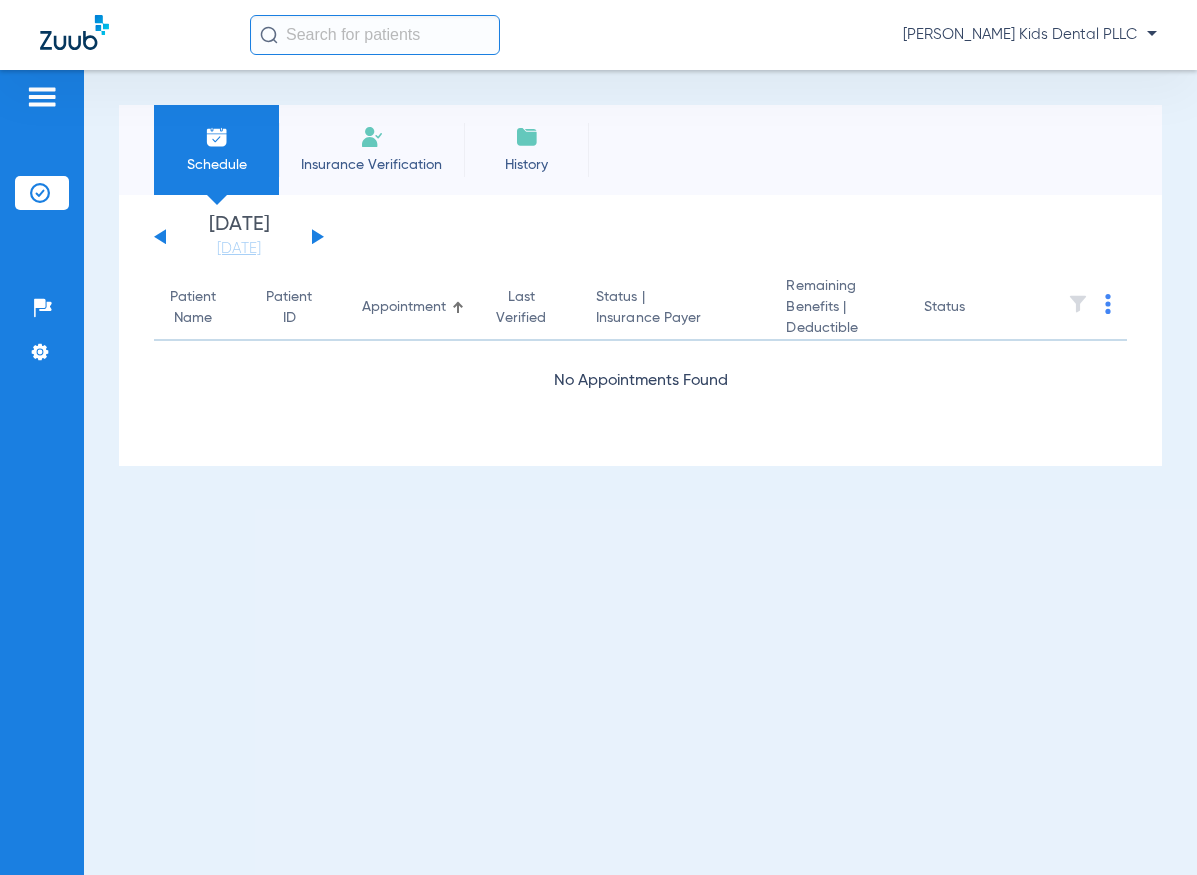 click 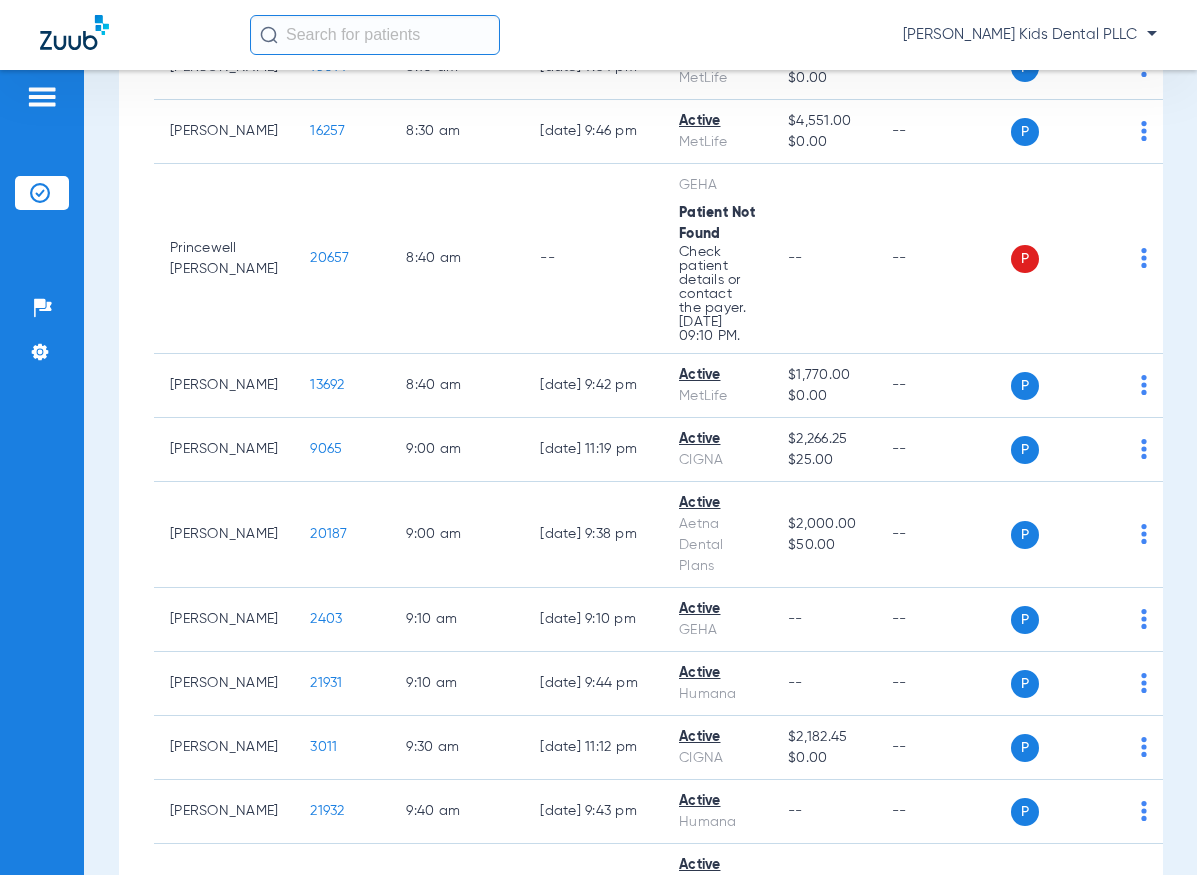 scroll, scrollTop: 600, scrollLeft: 0, axis: vertical 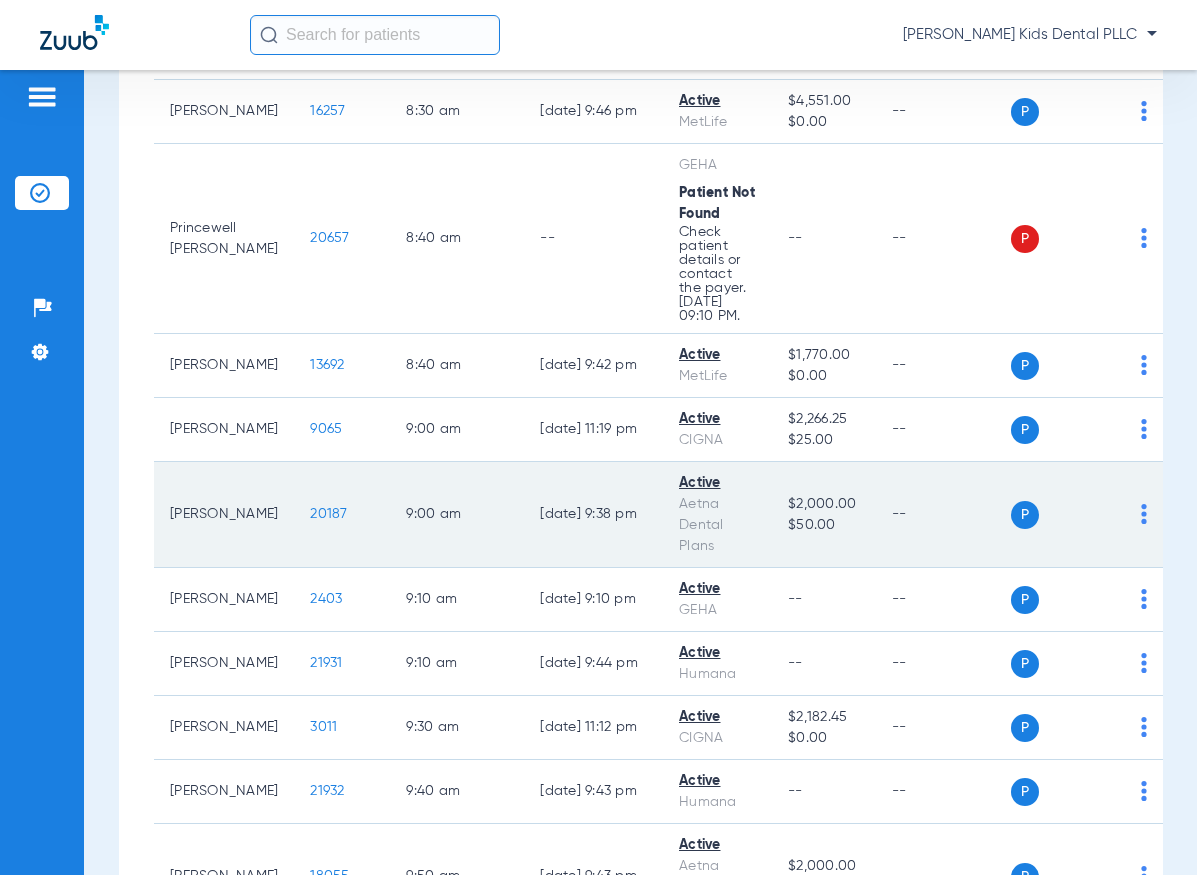 click on "20187" 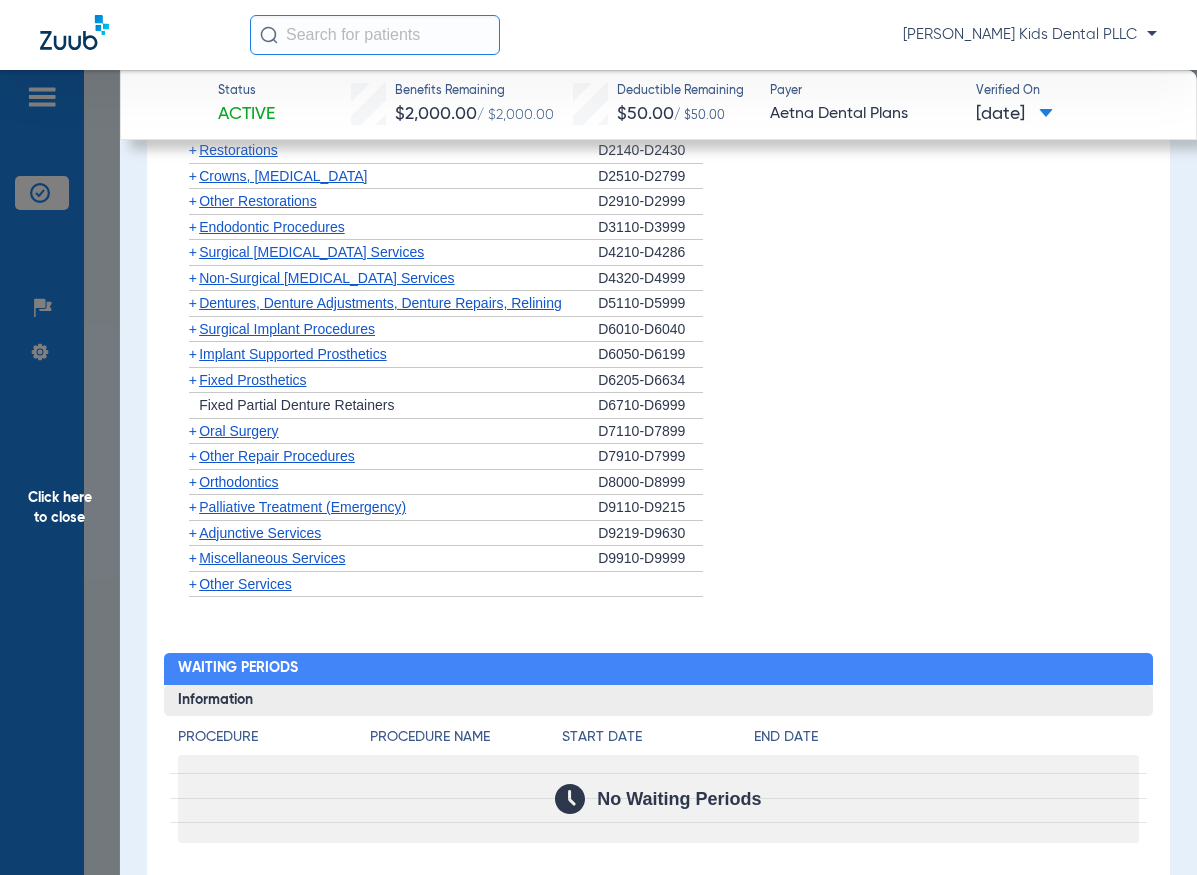 scroll, scrollTop: 1500, scrollLeft: 0, axis: vertical 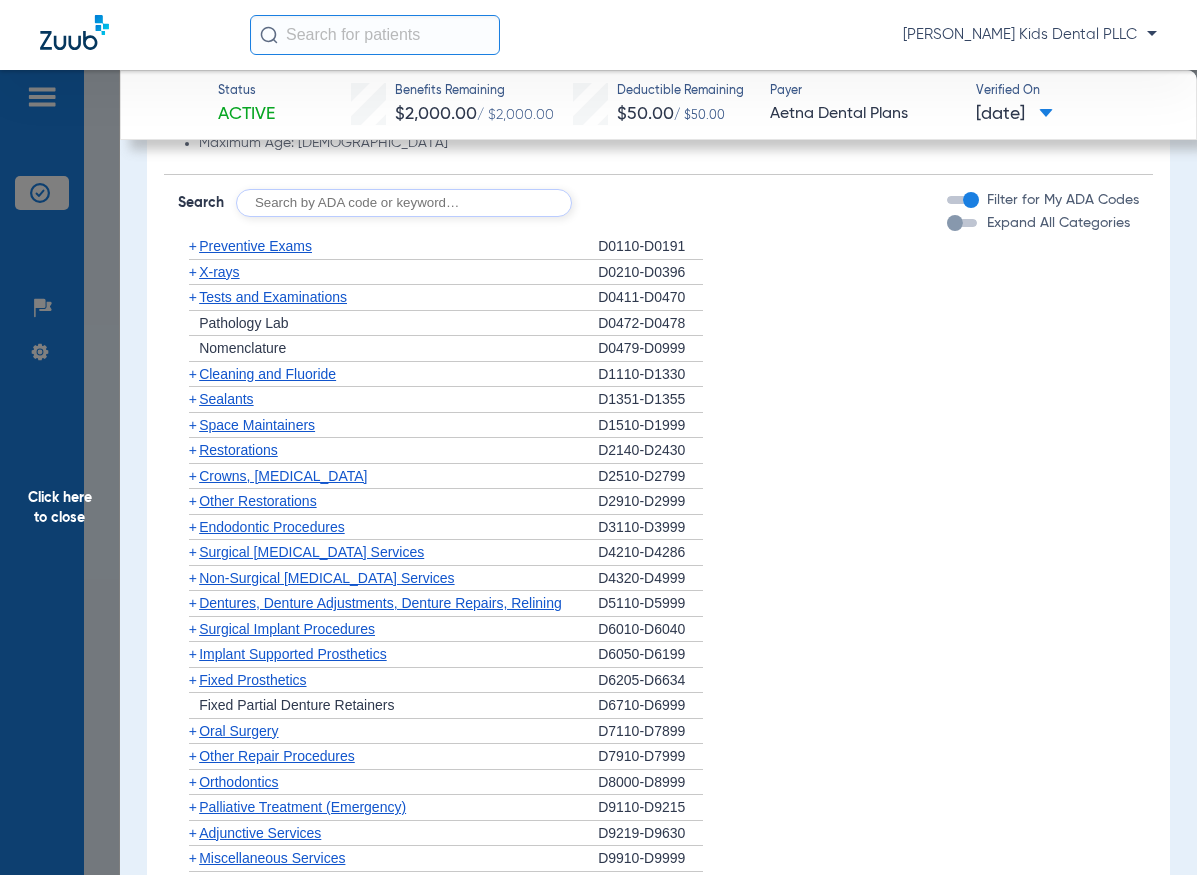 click 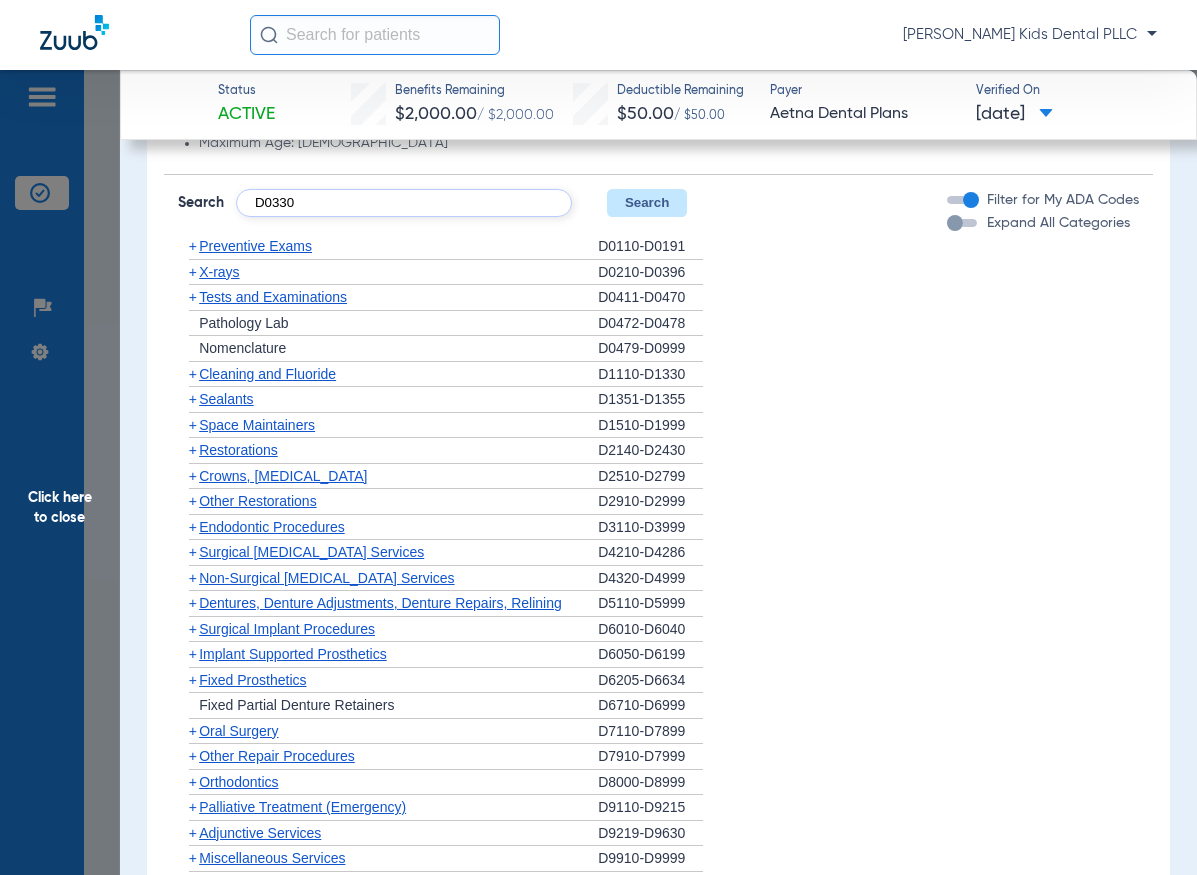 type on "D0330" 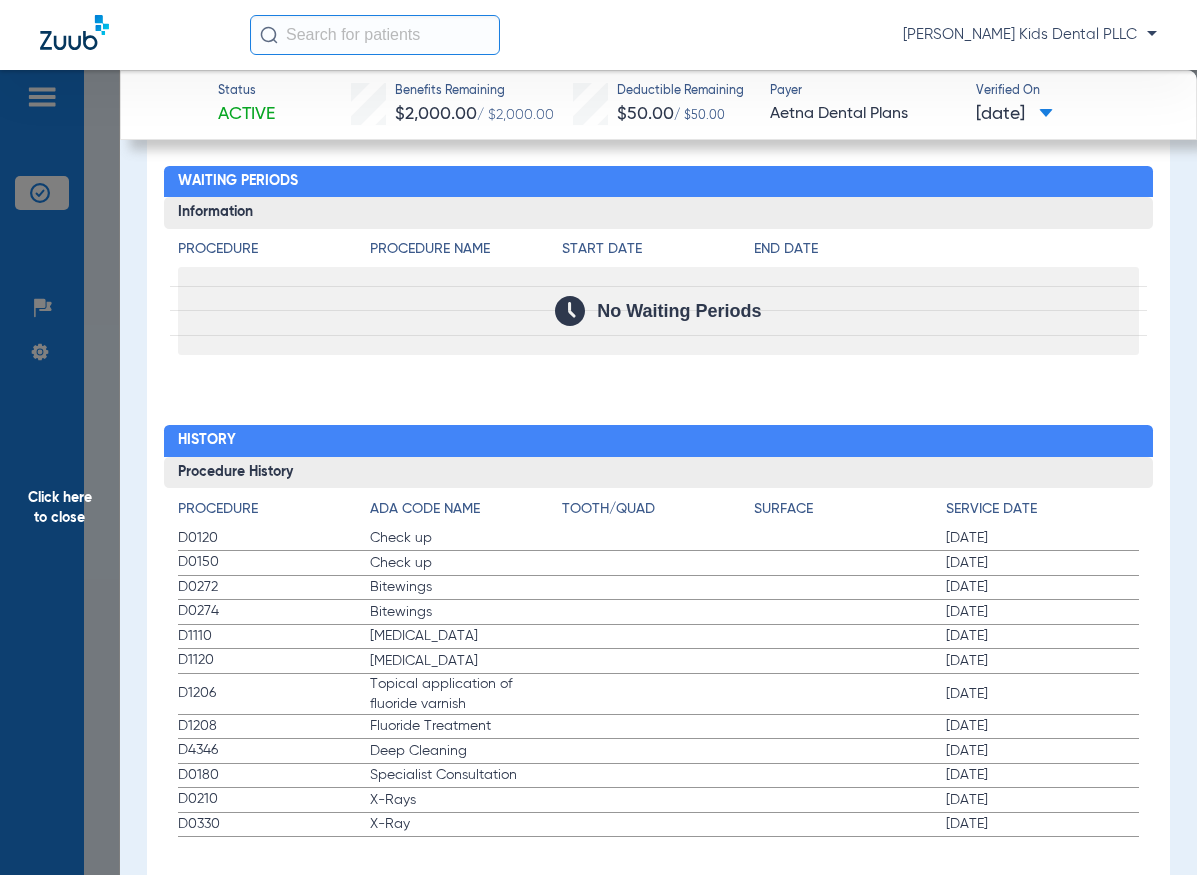 scroll, scrollTop: 2000, scrollLeft: 0, axis: vertical 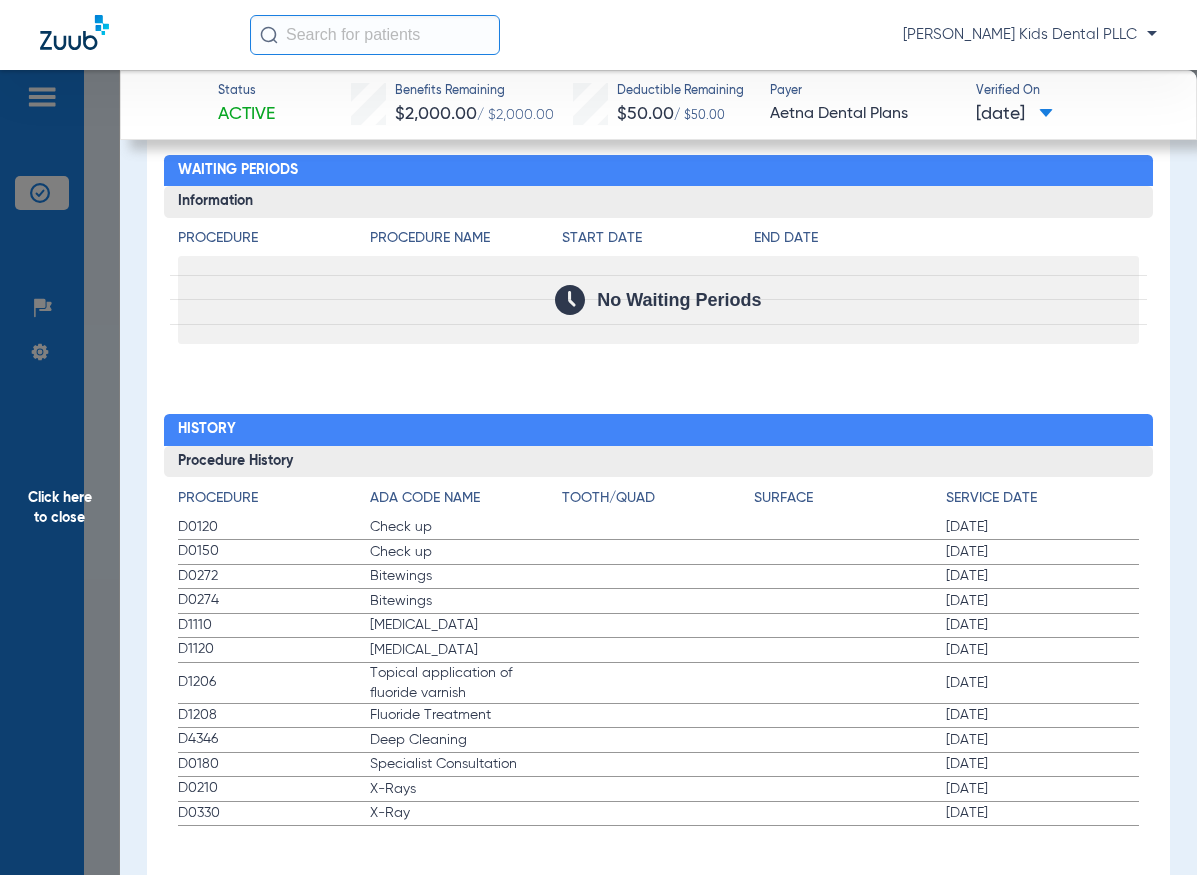 drag, startPoint x: 1011, startPoint y: 559, endPoint x: 846, endPoint y: 559, distance: 165 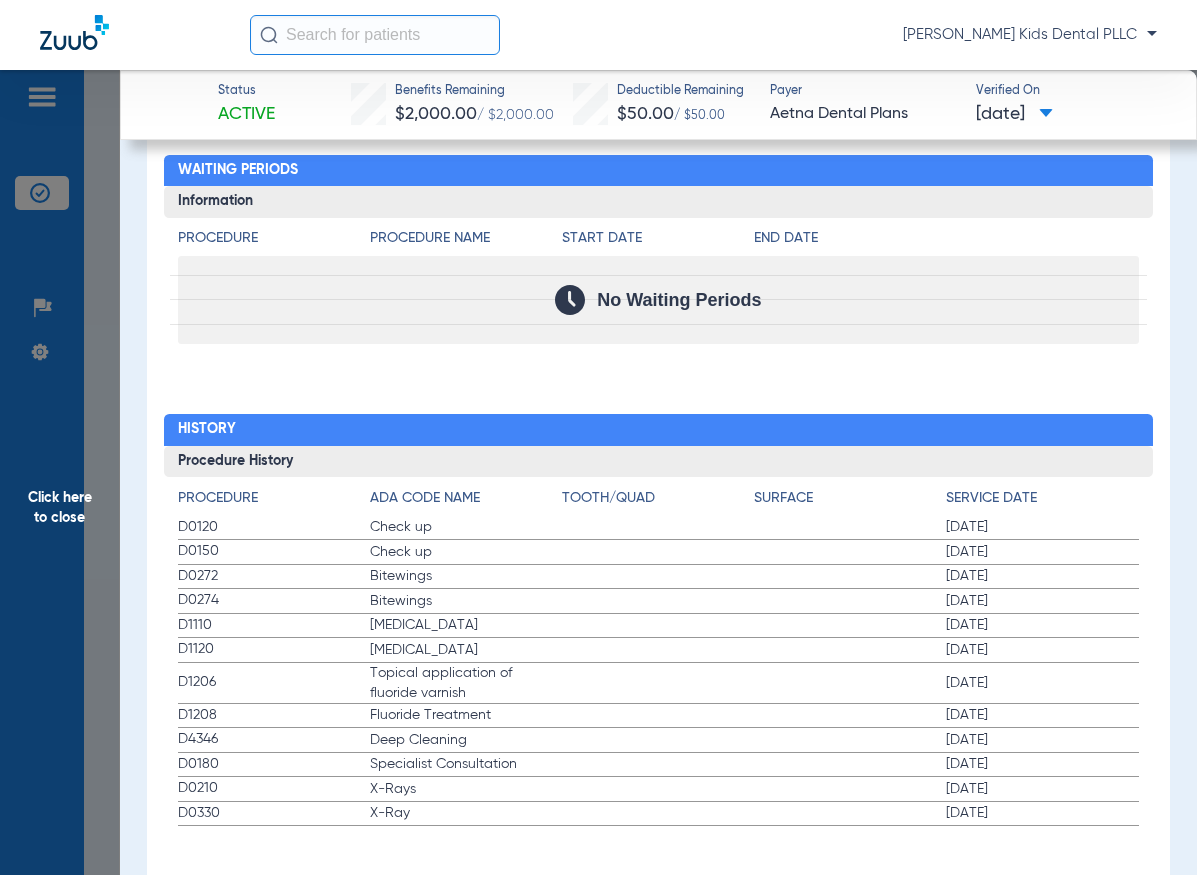 drag, startPoint x: 940, startPoint y: 677, endPoint x: 919, endPoint y: 677, distance: 21 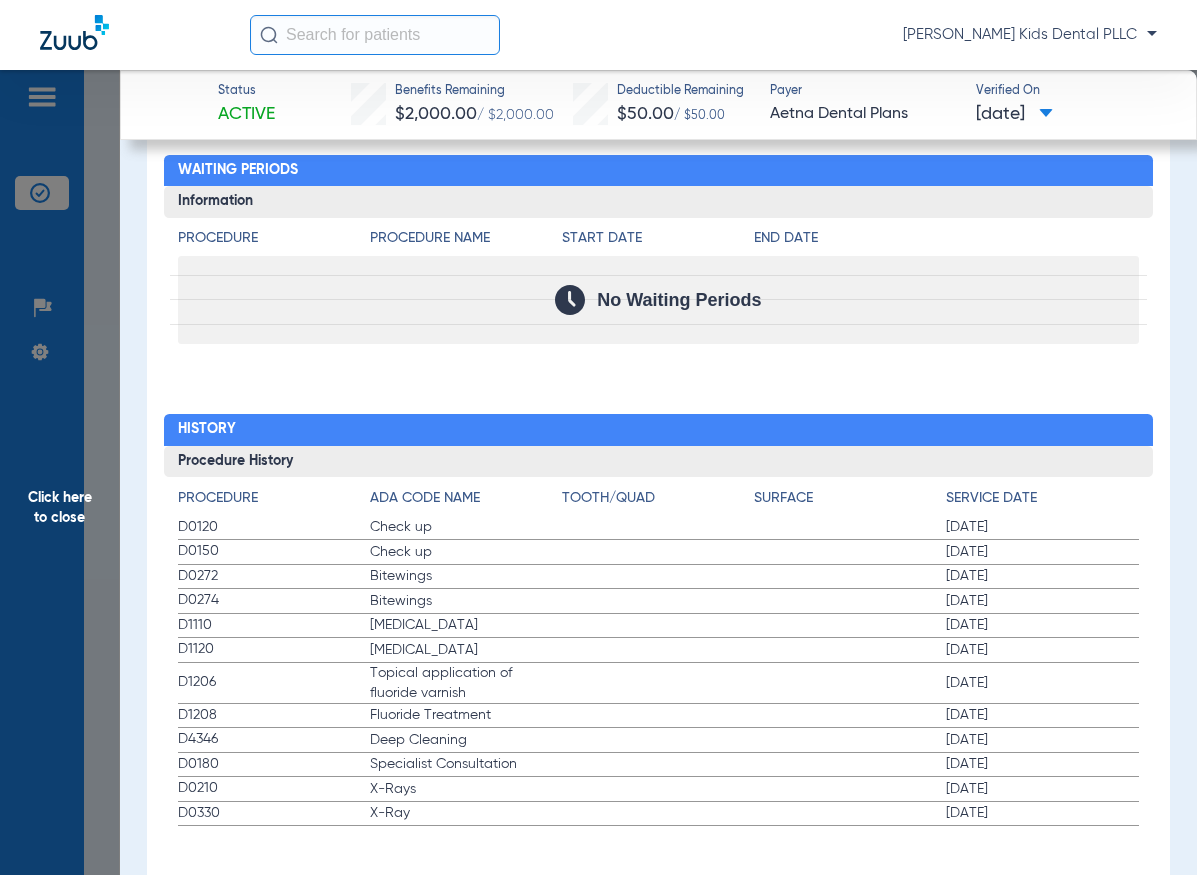 click on "D1206 Topical application of fluoride varnish [DATE]" 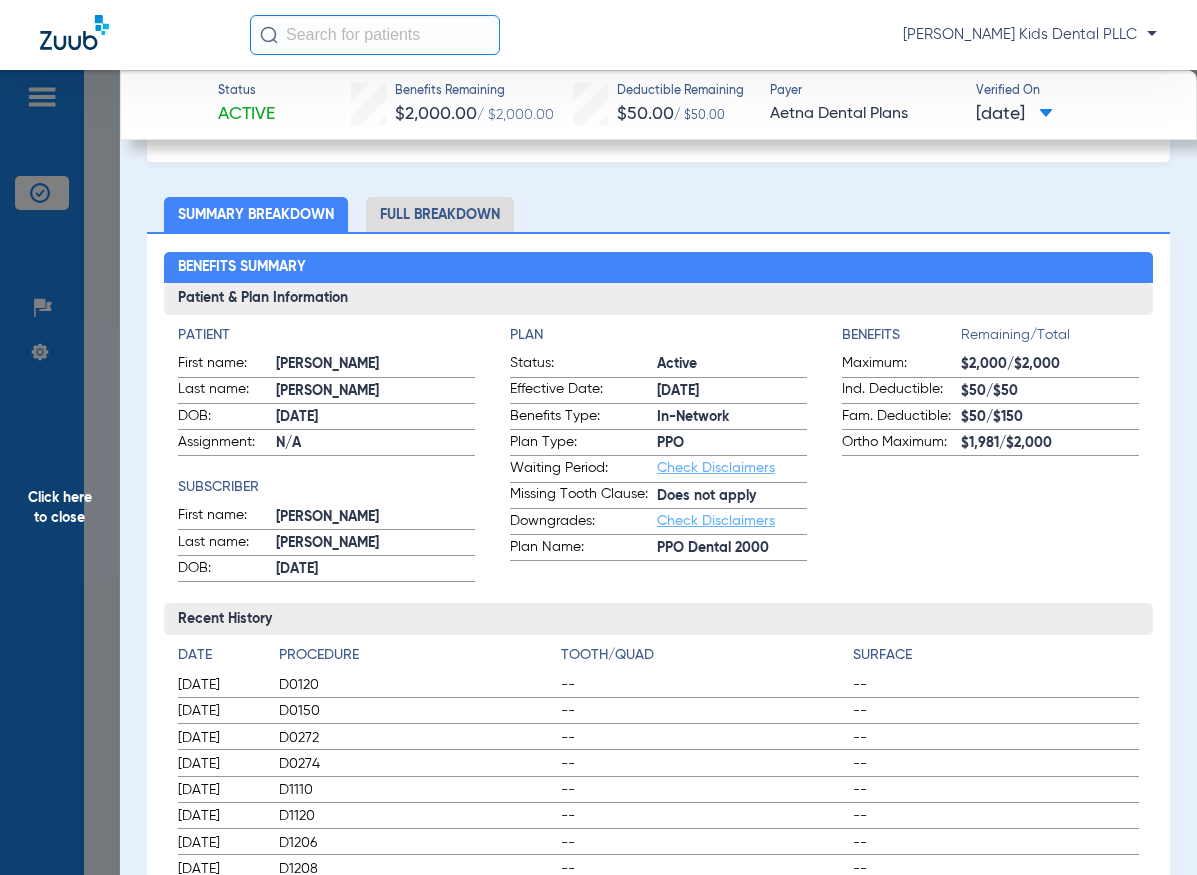 scroll, scrollTop: 0, scrollLeft: 0, axis: both 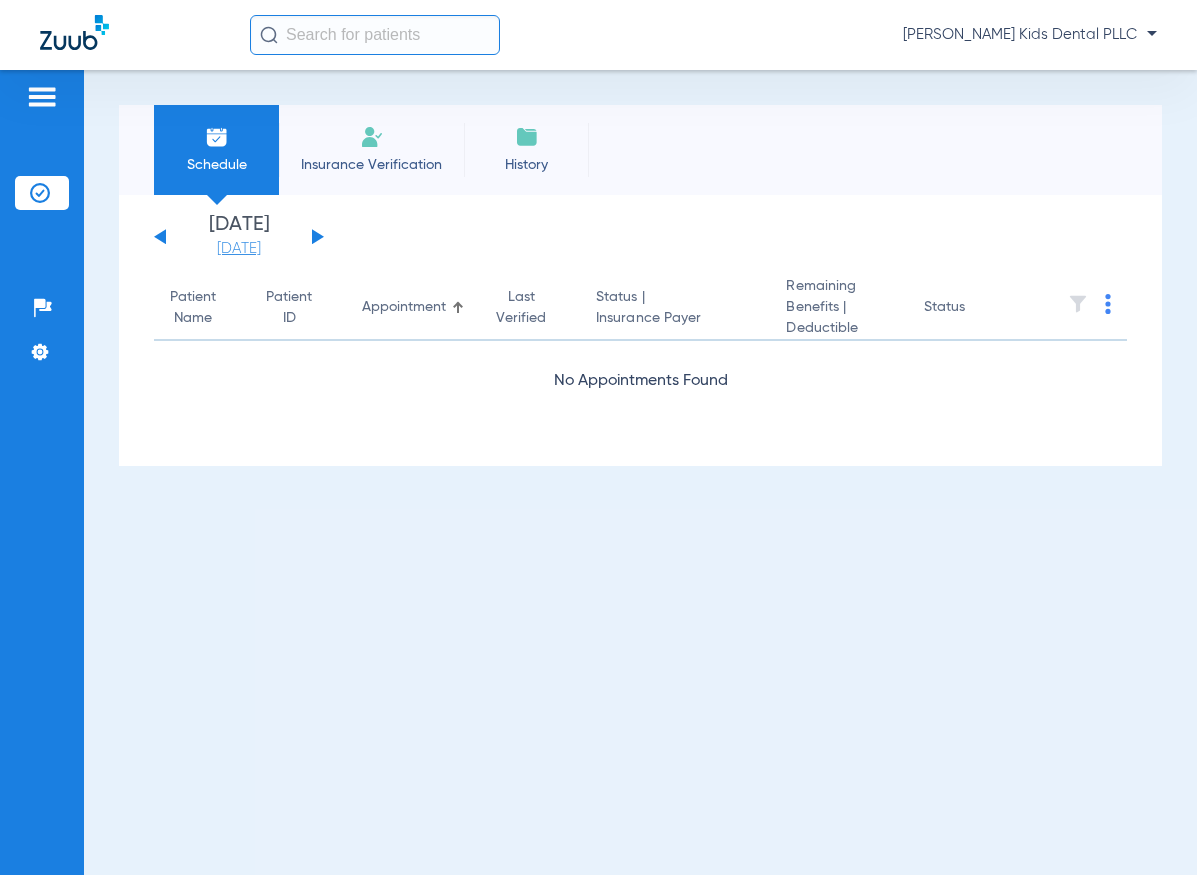 click on "[DATE]" 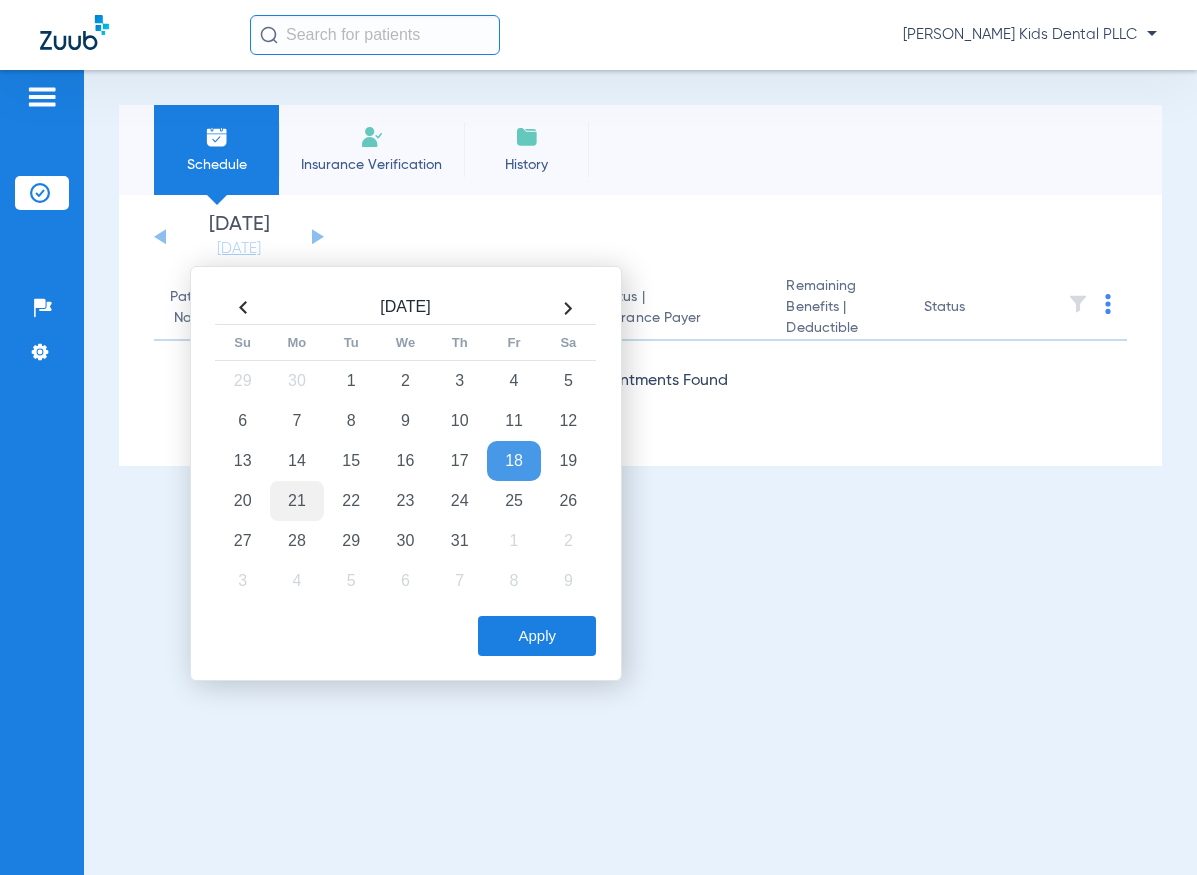 click on "21" 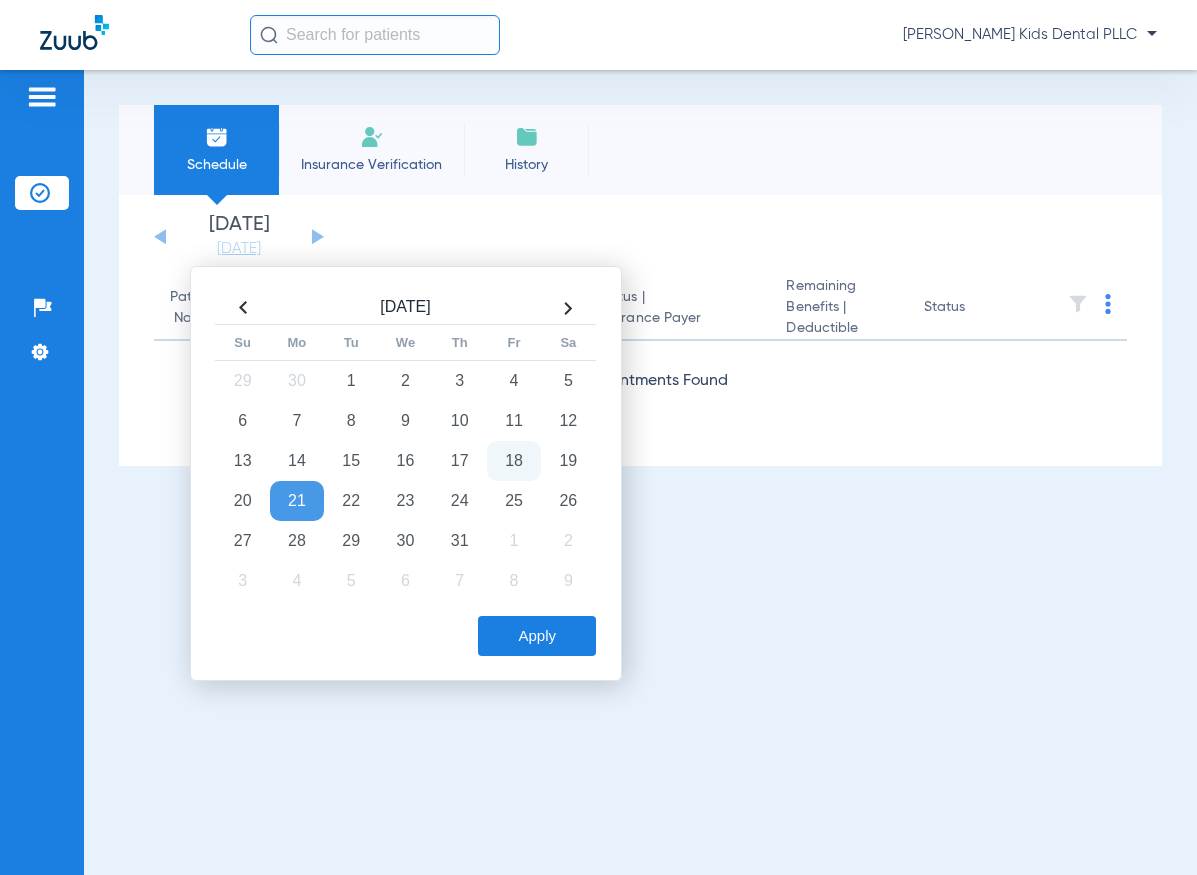 click on "Apply" 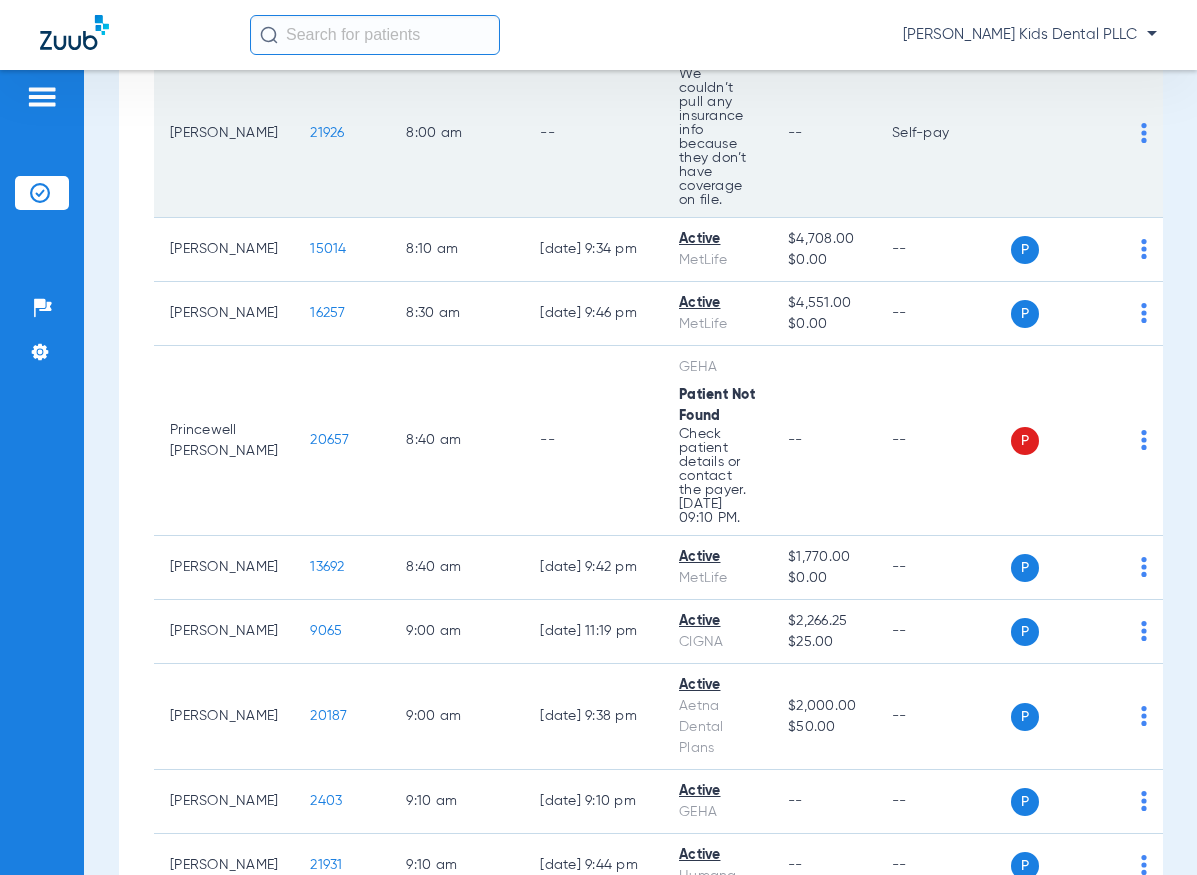 scroll, scrollTop: 400, scrollLeft: 0, axis: vertical 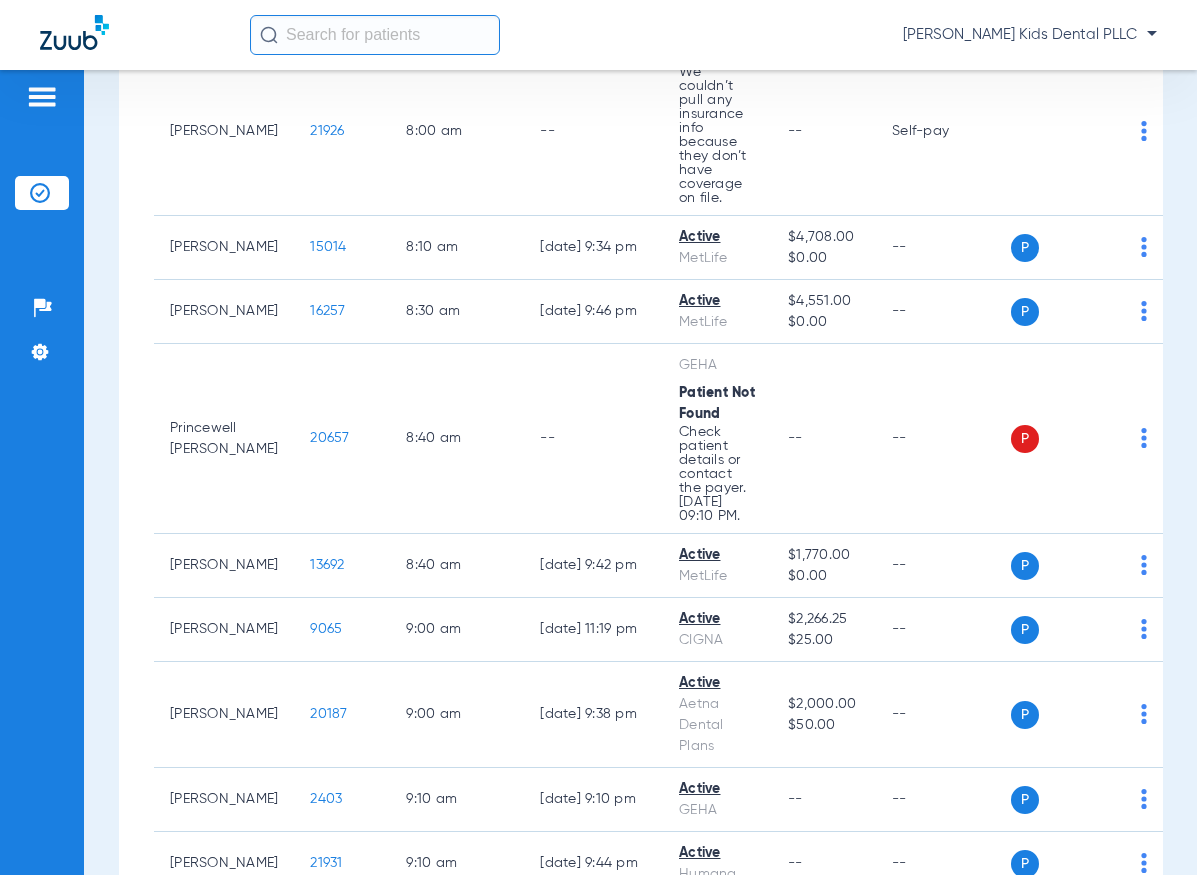 click 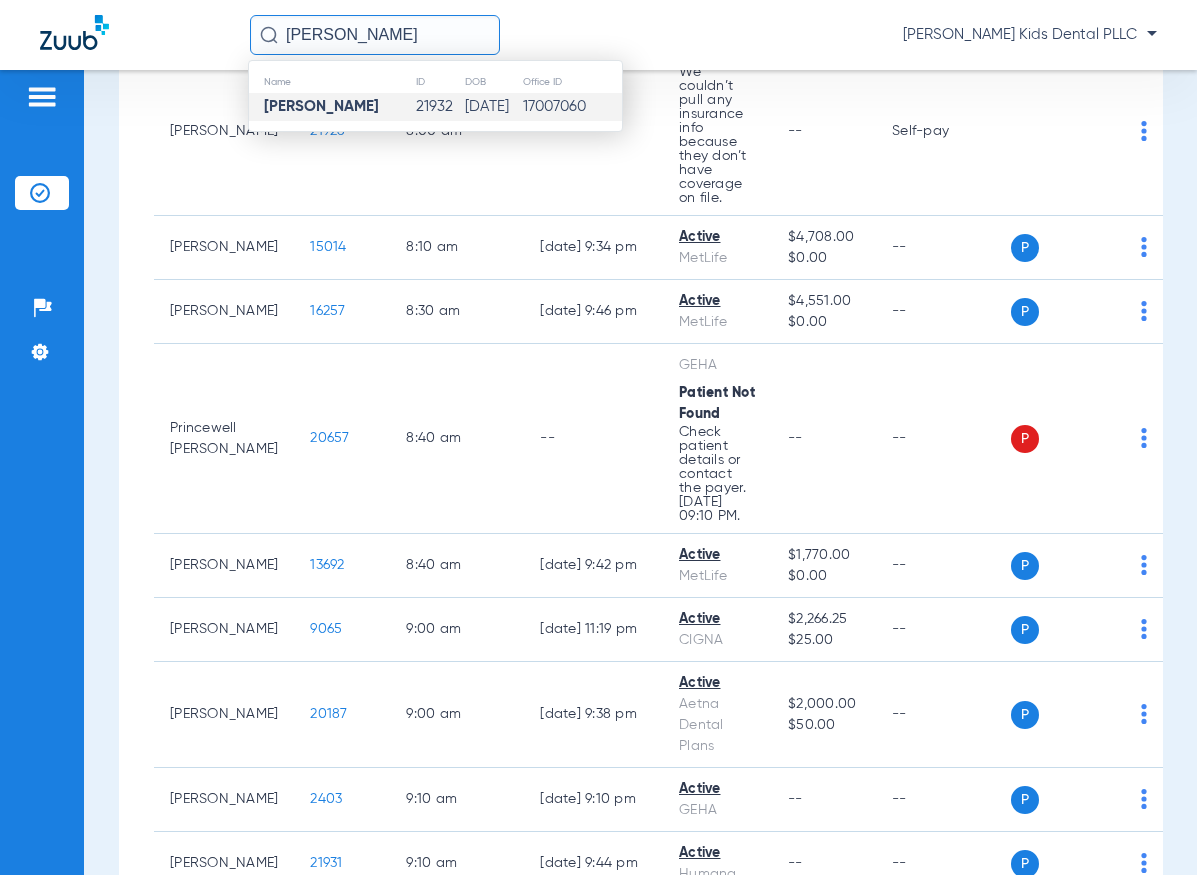 type on "emilia flores" 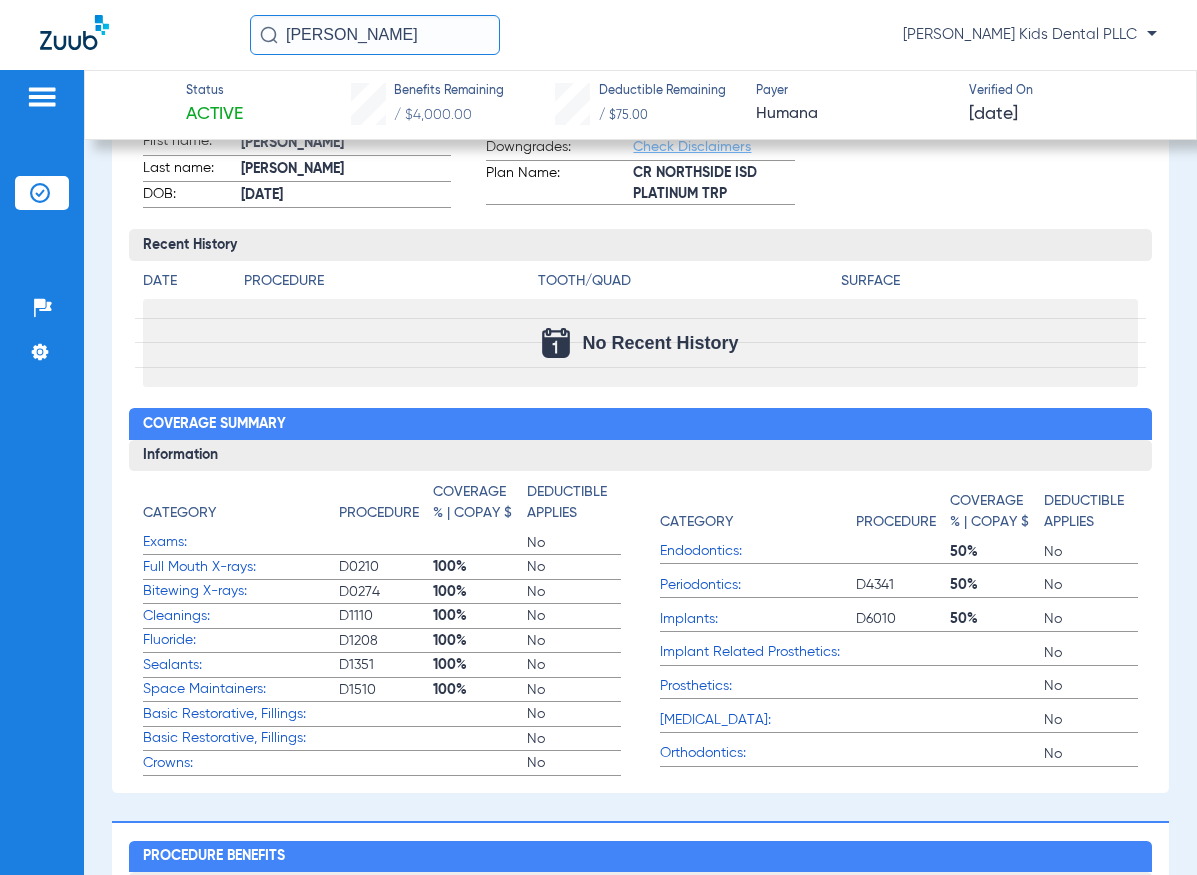 scroll, scrollTop: 300, scrollLeft: 0, axis: vertical 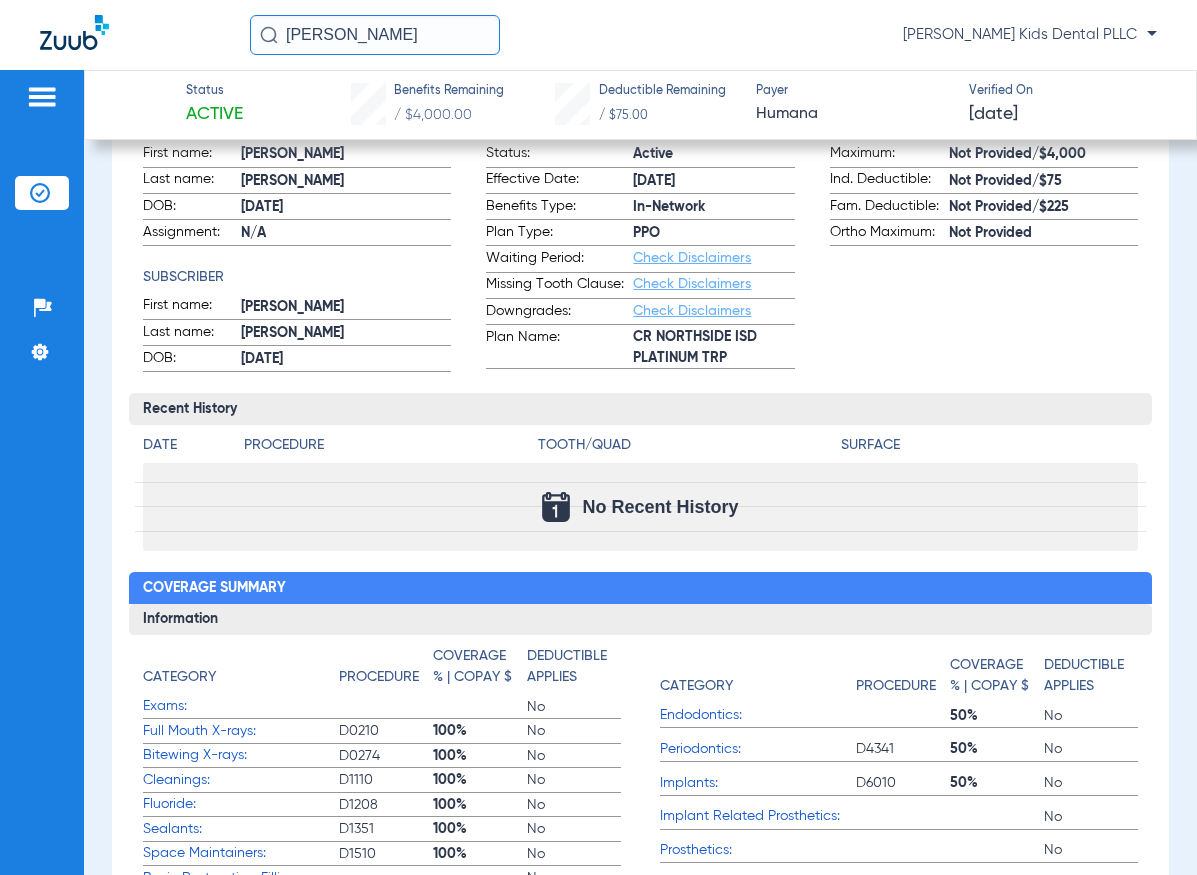 click 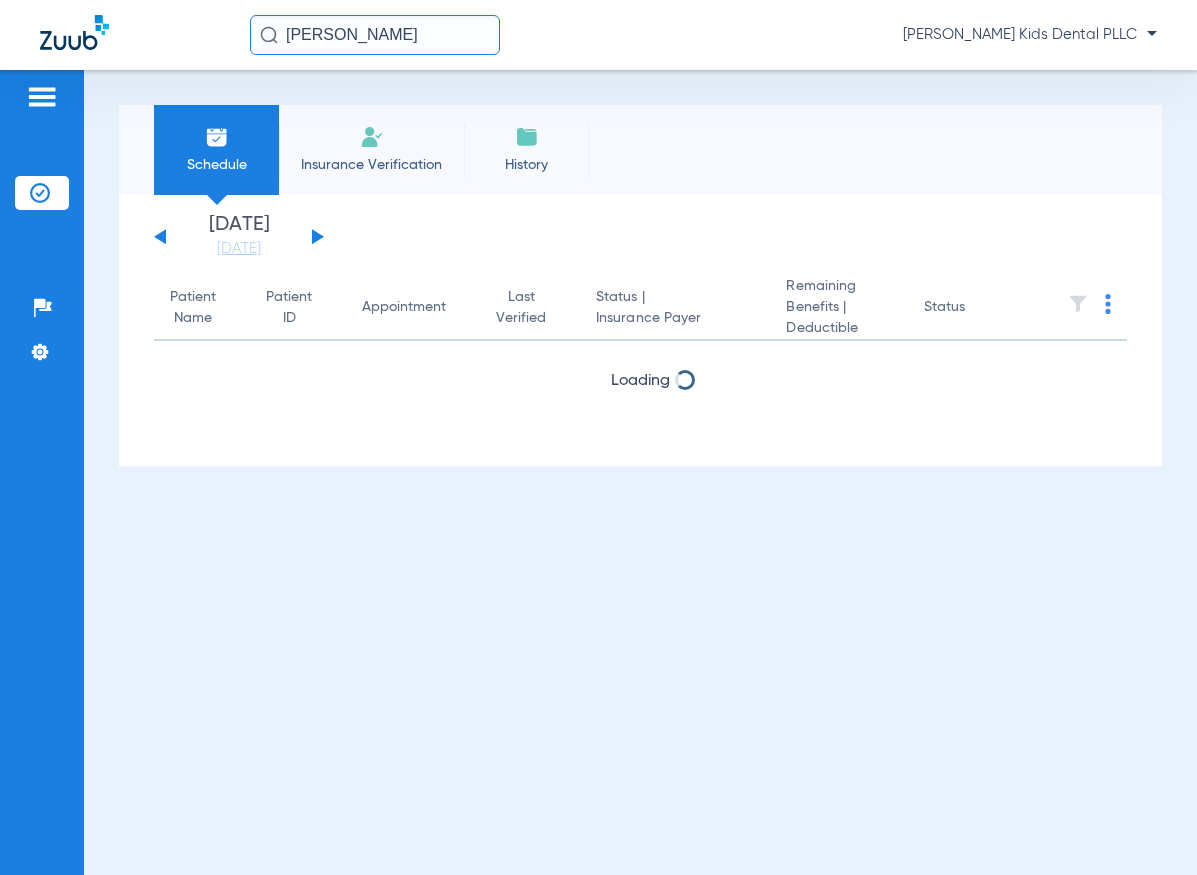 scroll, scrollTop: 0, scrollLeft: 0, axis: both 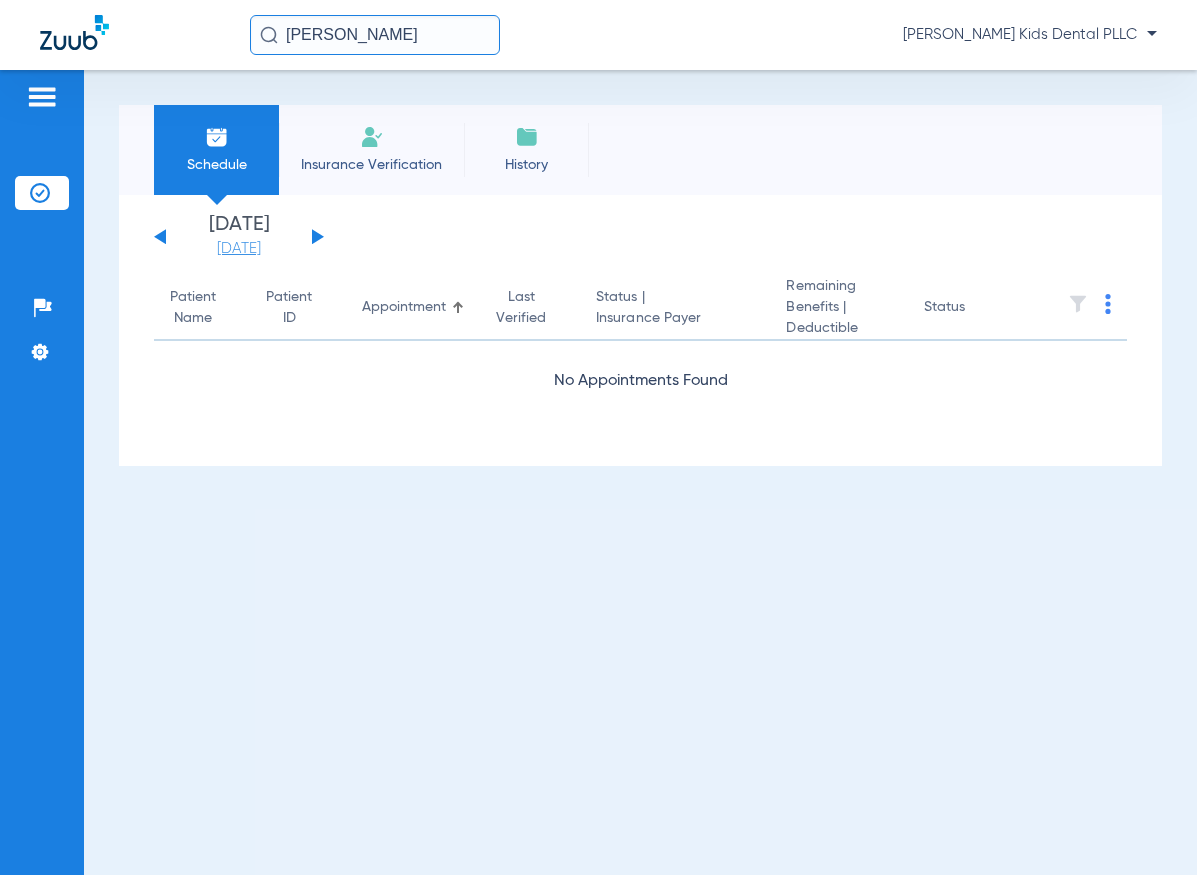 click on "[DATE]" 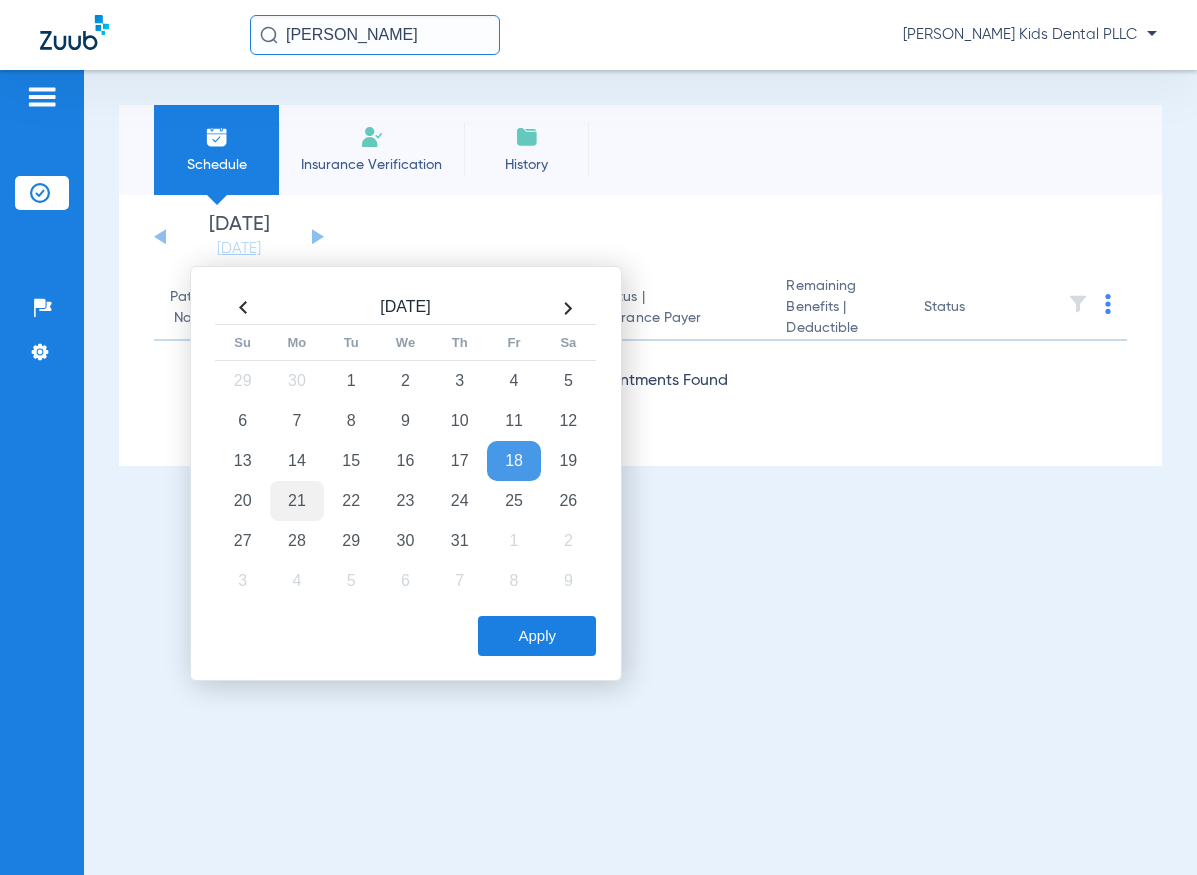 click on "21" 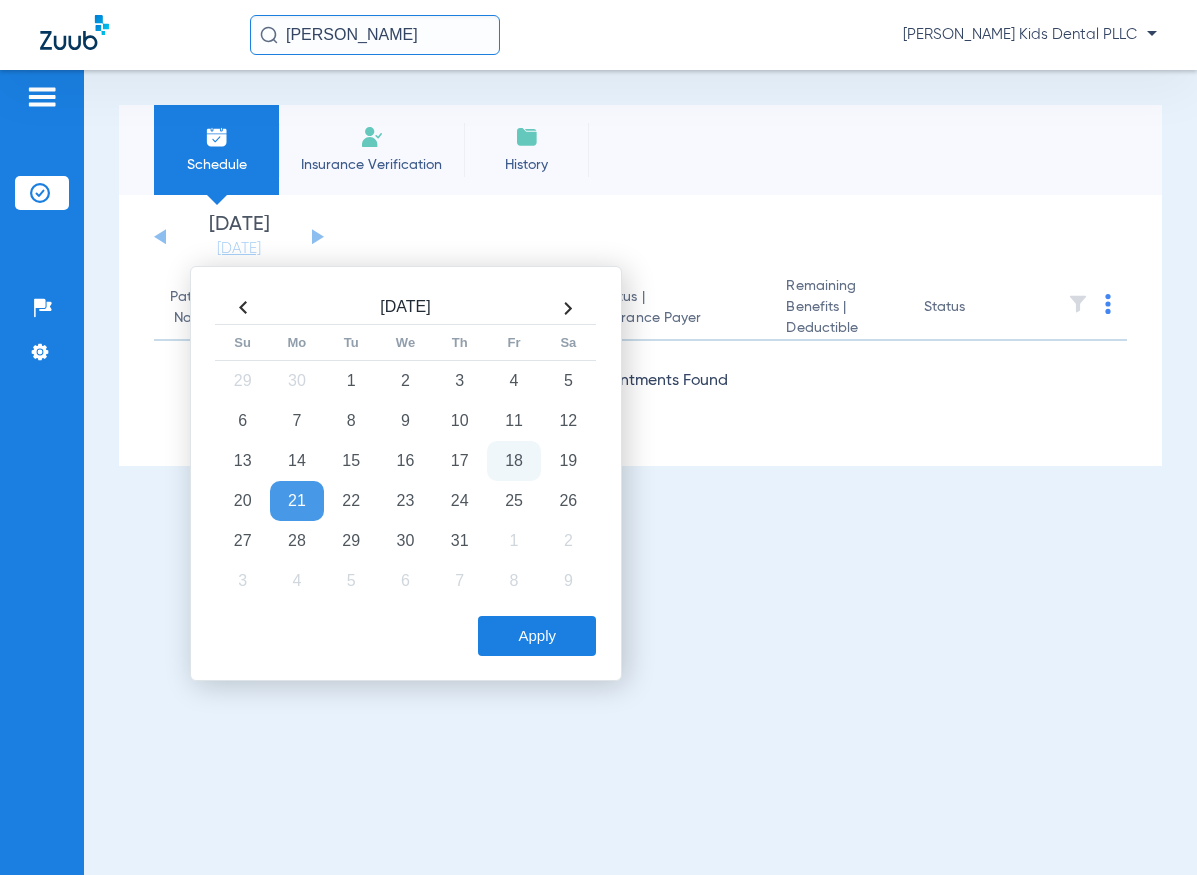 click on "Apply" 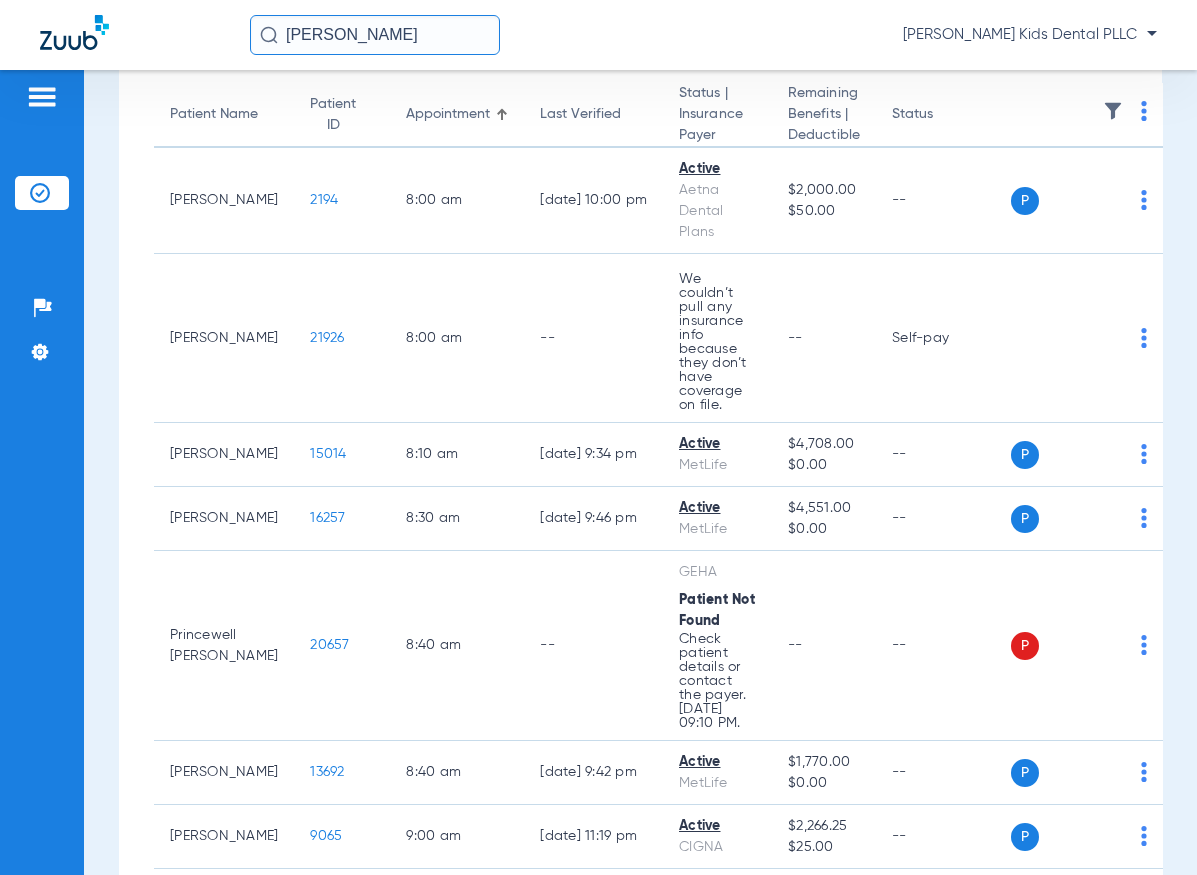 scroll, scrollTop: 200, scrollLeft: 0, axis: vertical 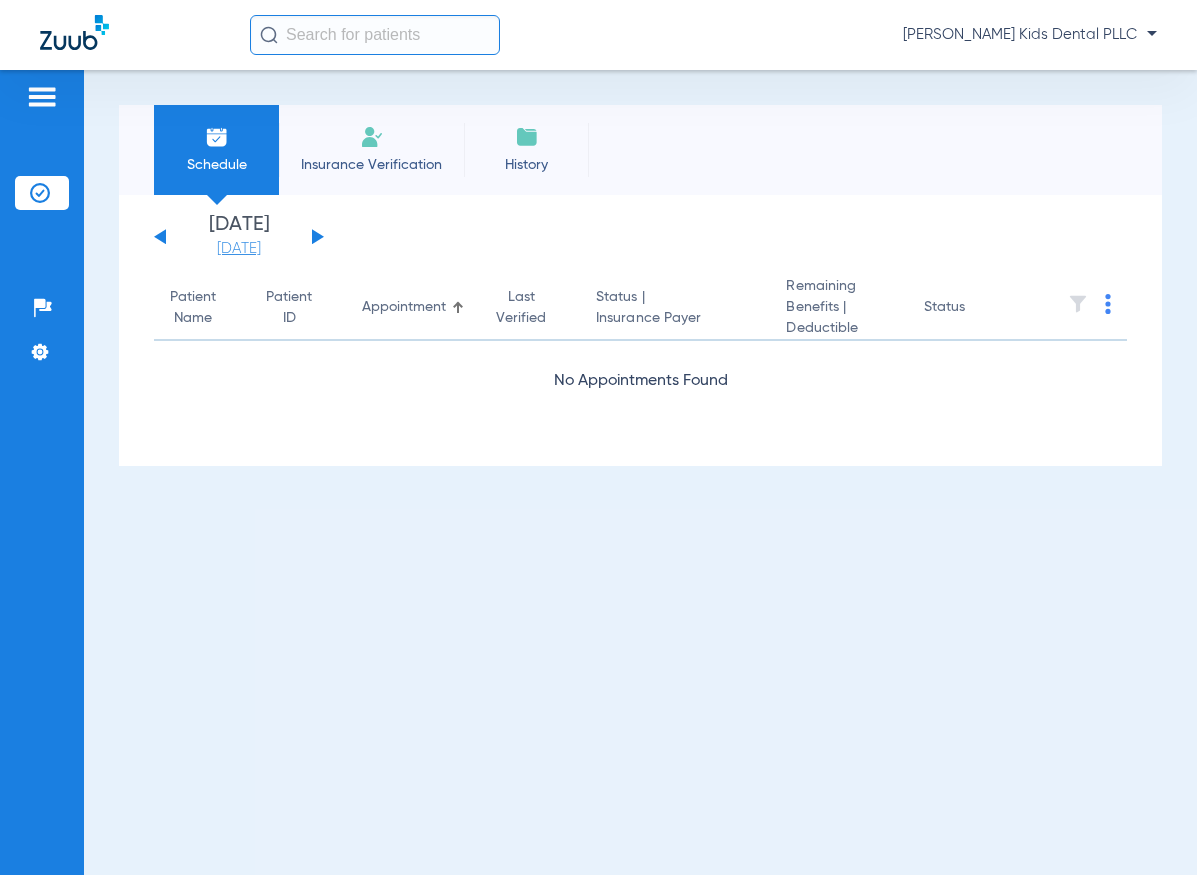click on "[DATE]" 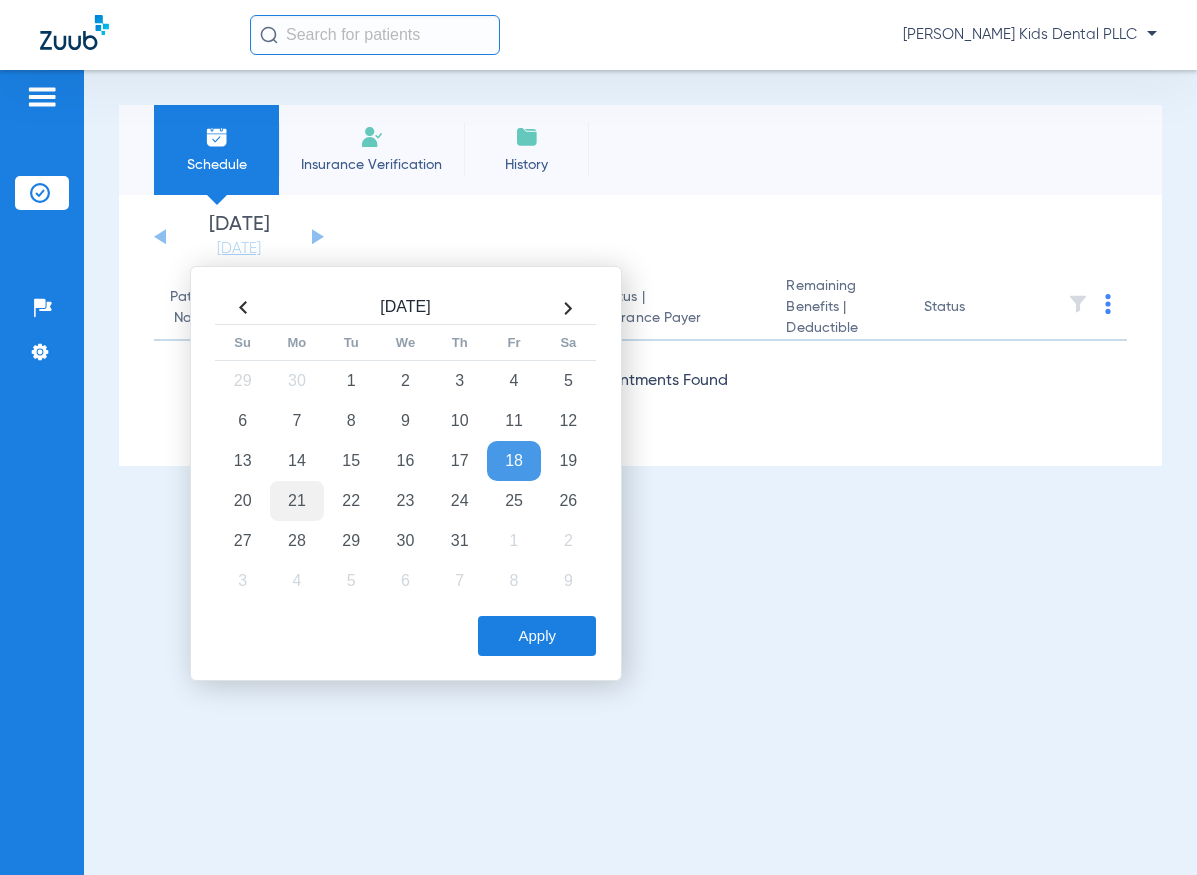 click on "21" 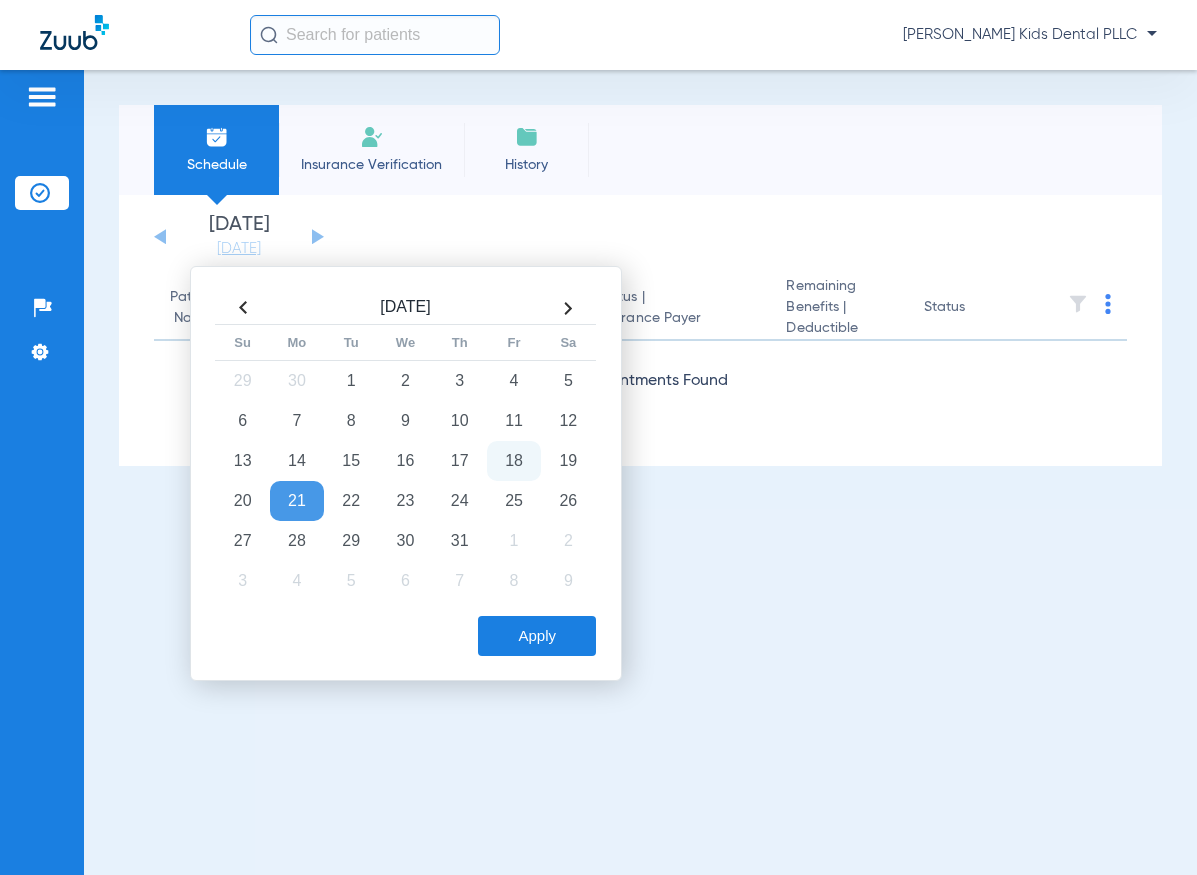 click on "Apply" 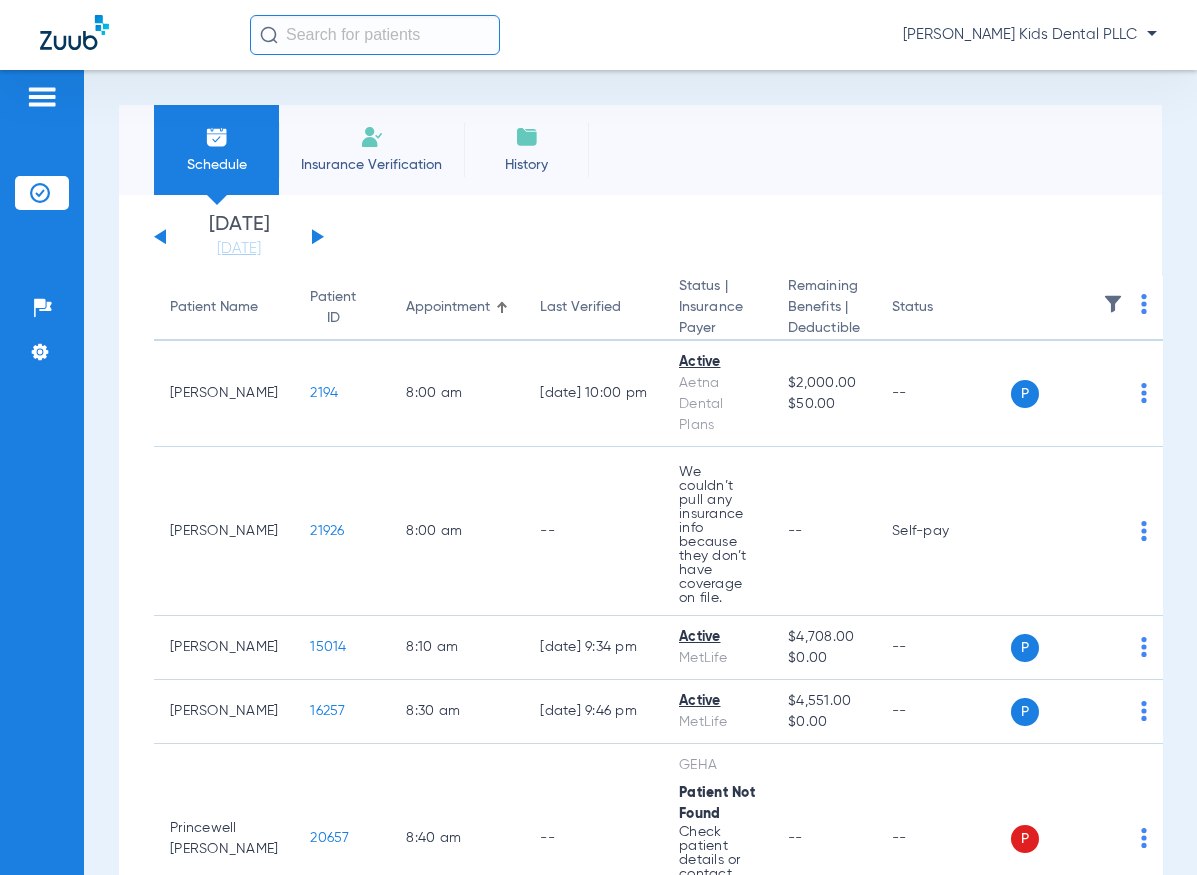 click 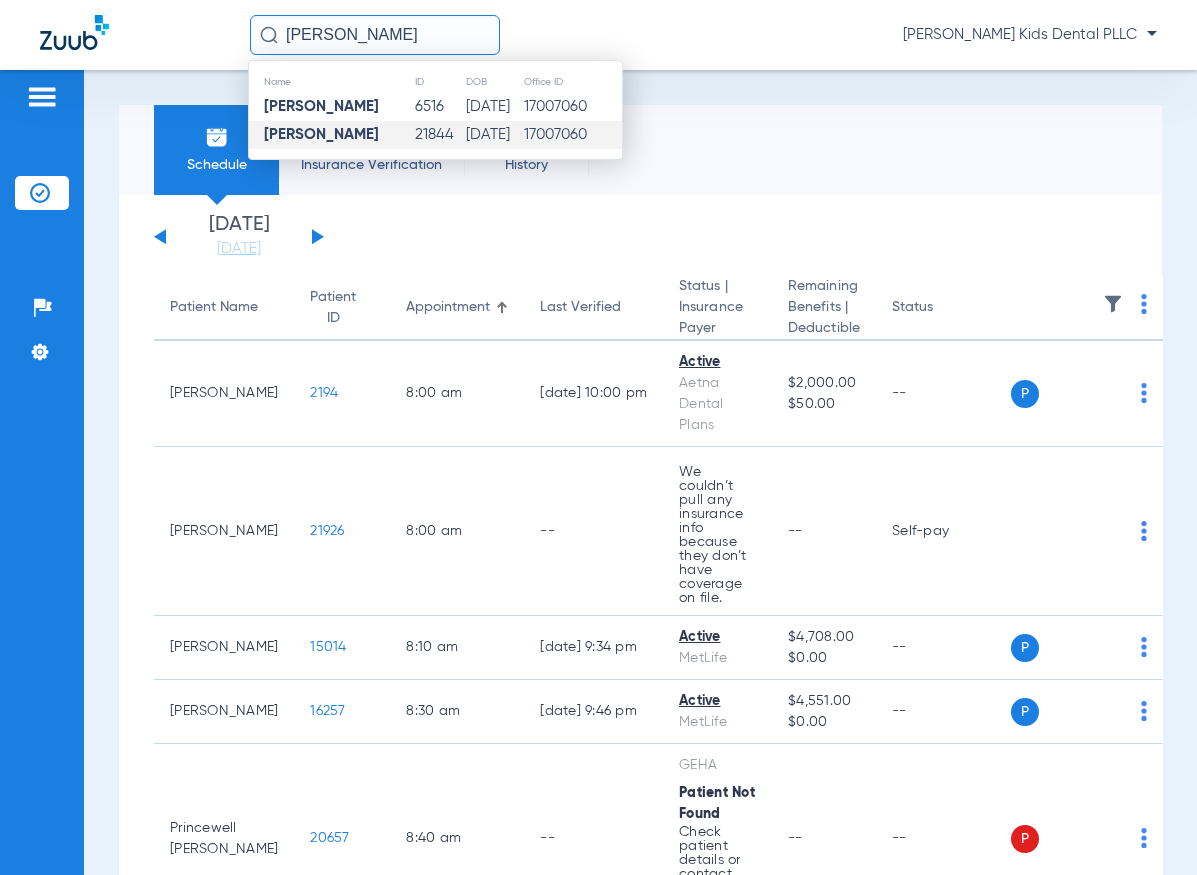 click on "[PERSON_NAME]" 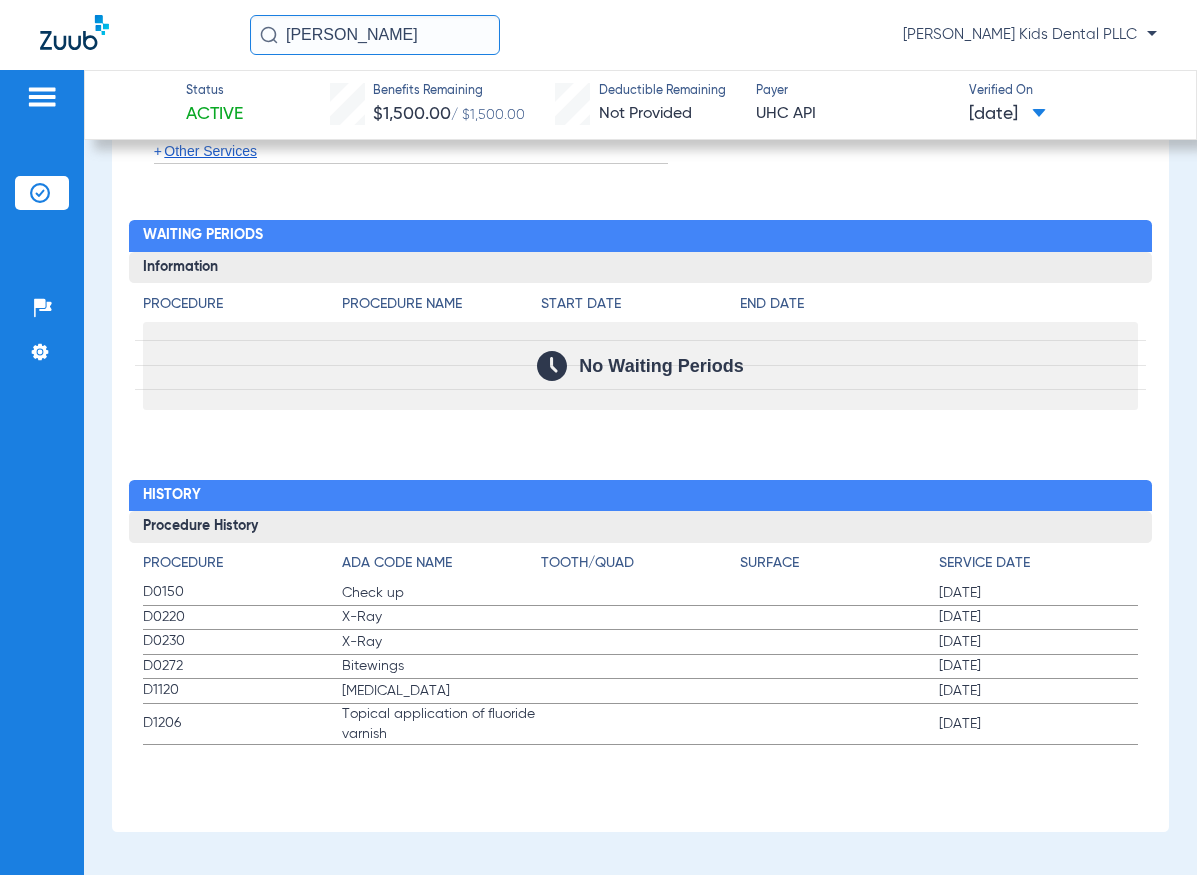 scroll, scrollTop: 3730, scrollLeft: 0, axis: vertical 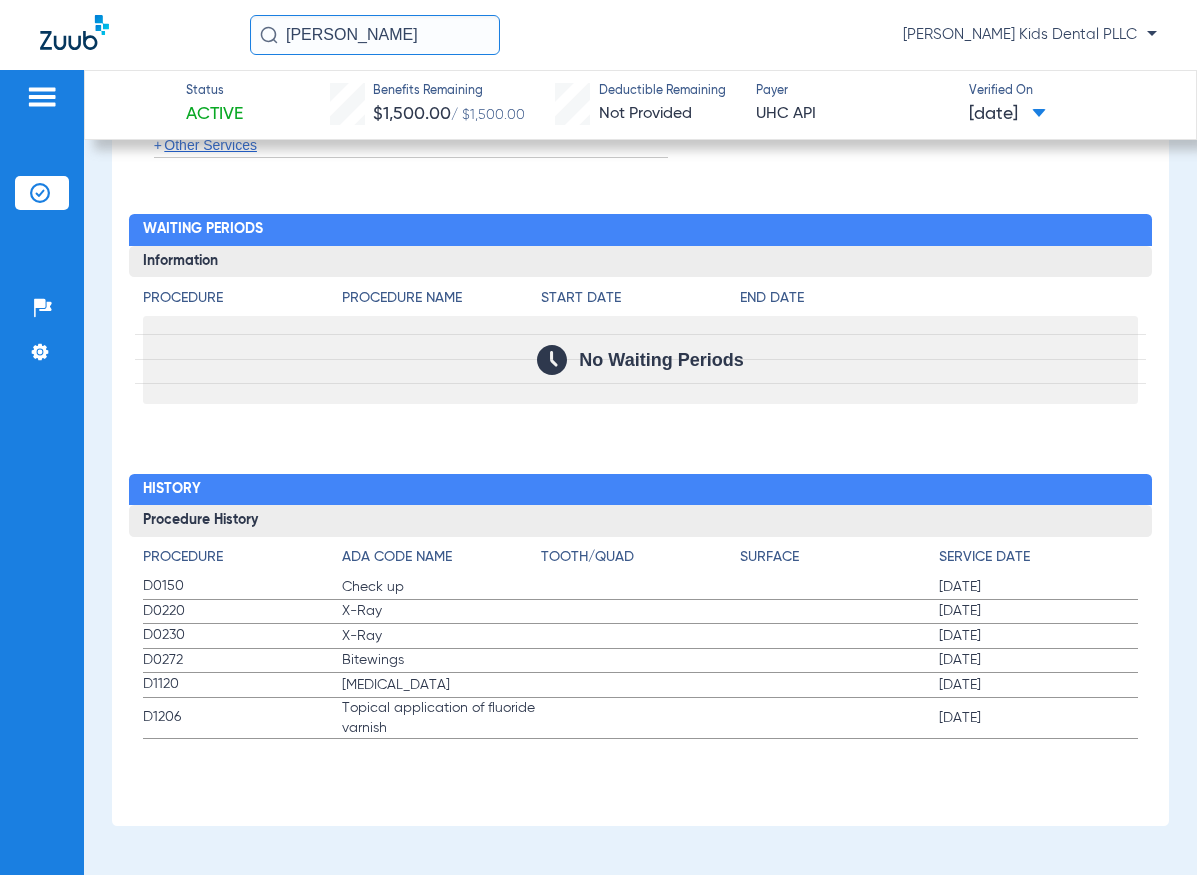 drag, startPoint x: 992, startPoint y: 589, endPoint x: 917, endPoint y: 595, distance: 75.23962 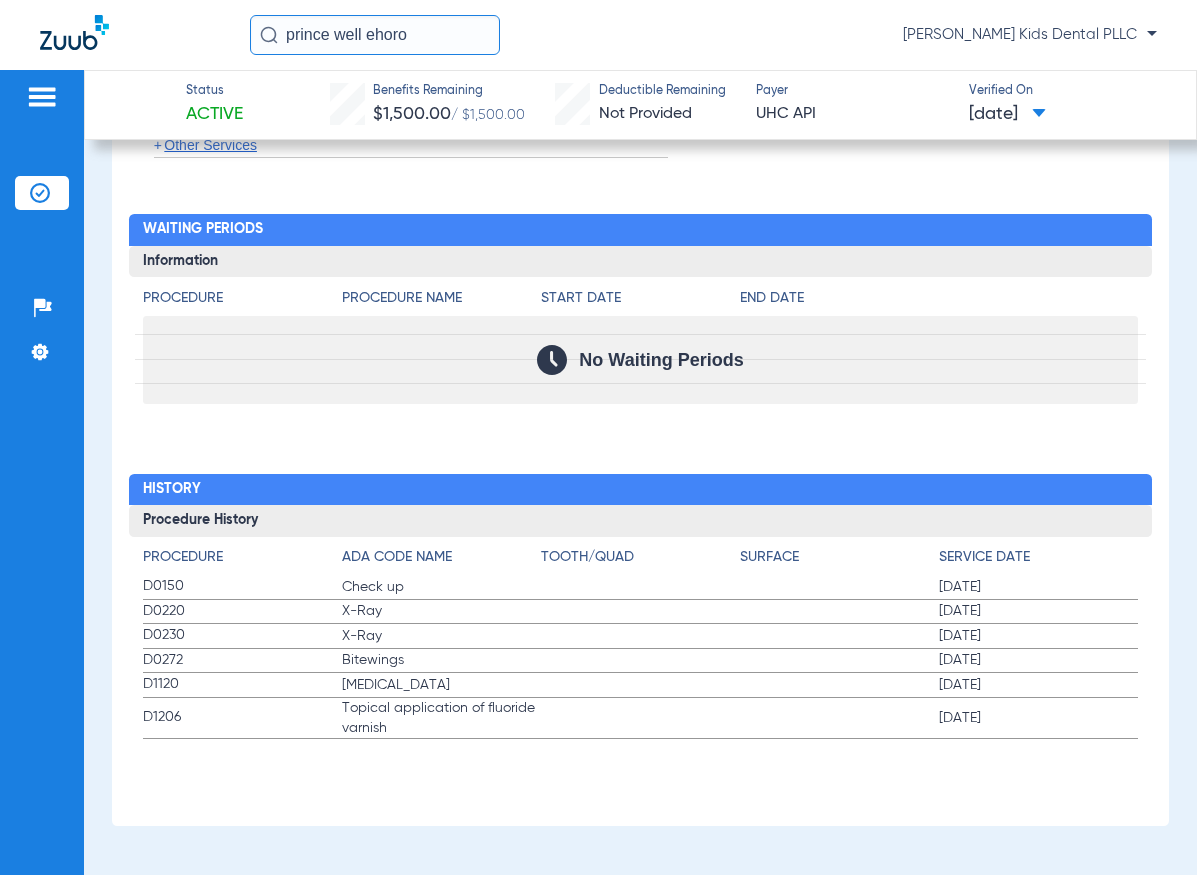 type on "prince well ehoro" 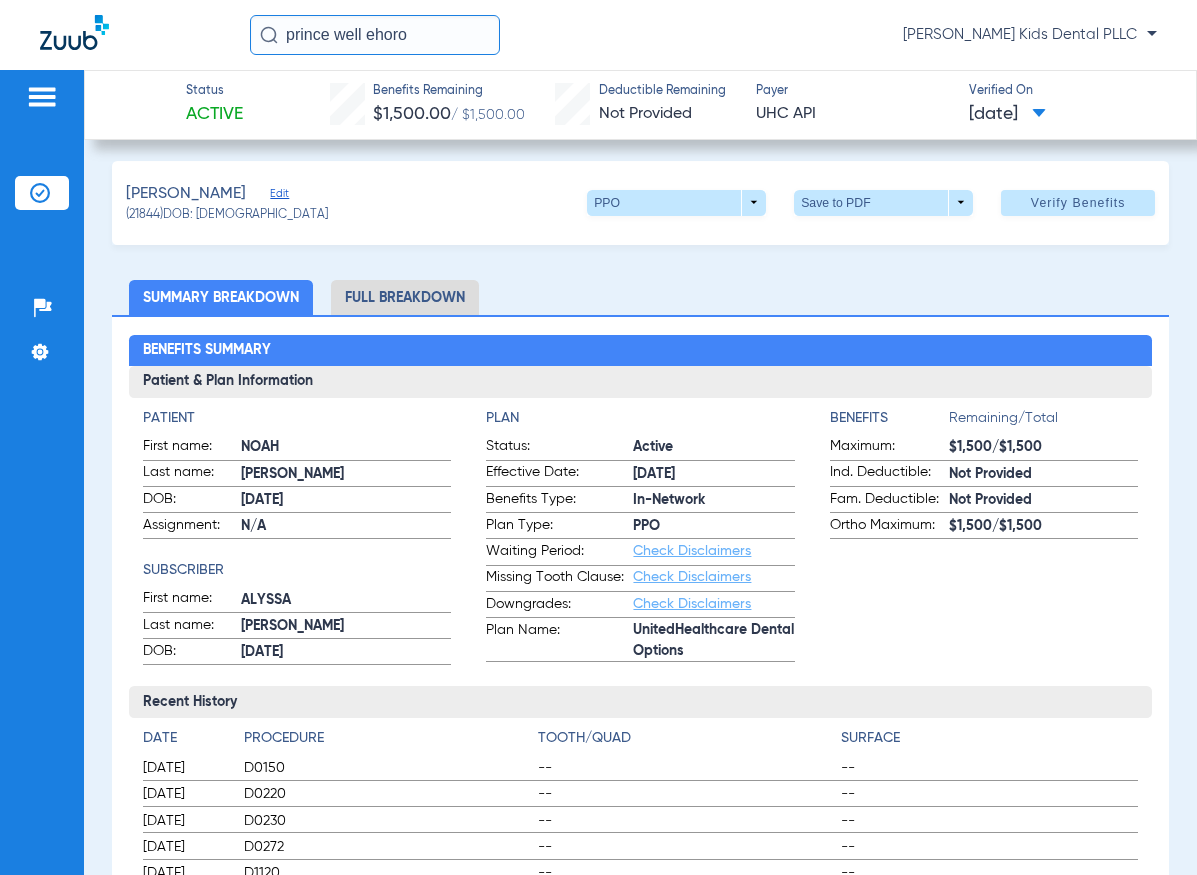 scroll, scrollTop: 0, scrollLeft: 0, axis: both 